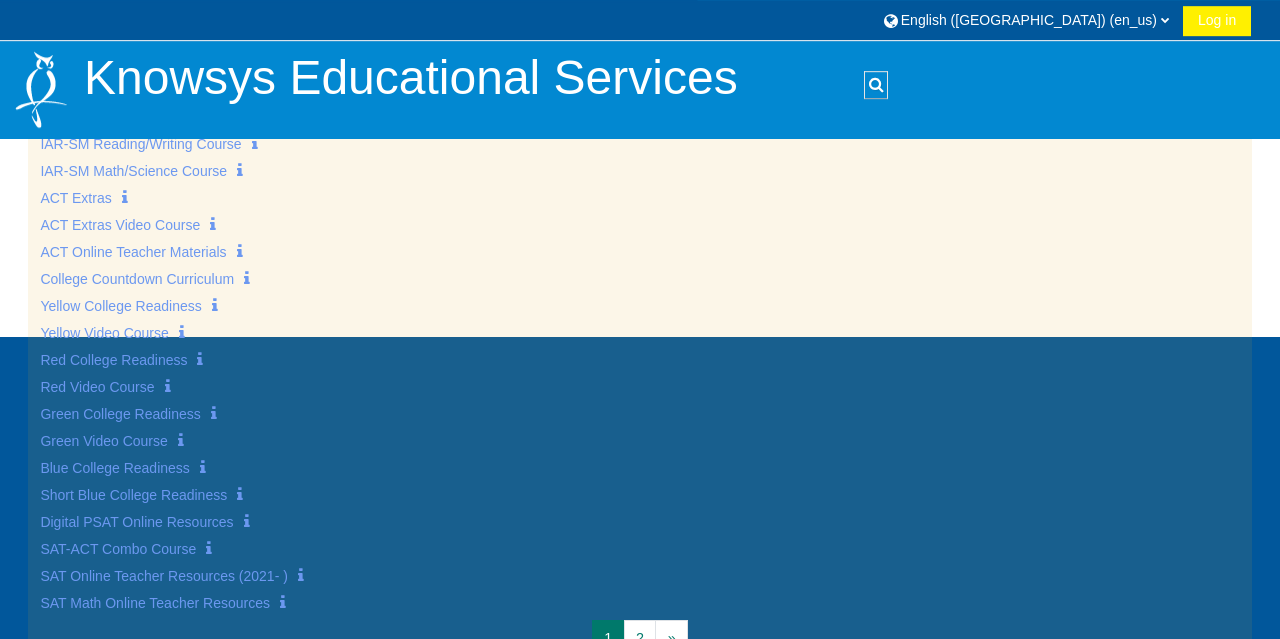 scroll, scrollTop: 470, scrollLeft: 0, axis: vertical 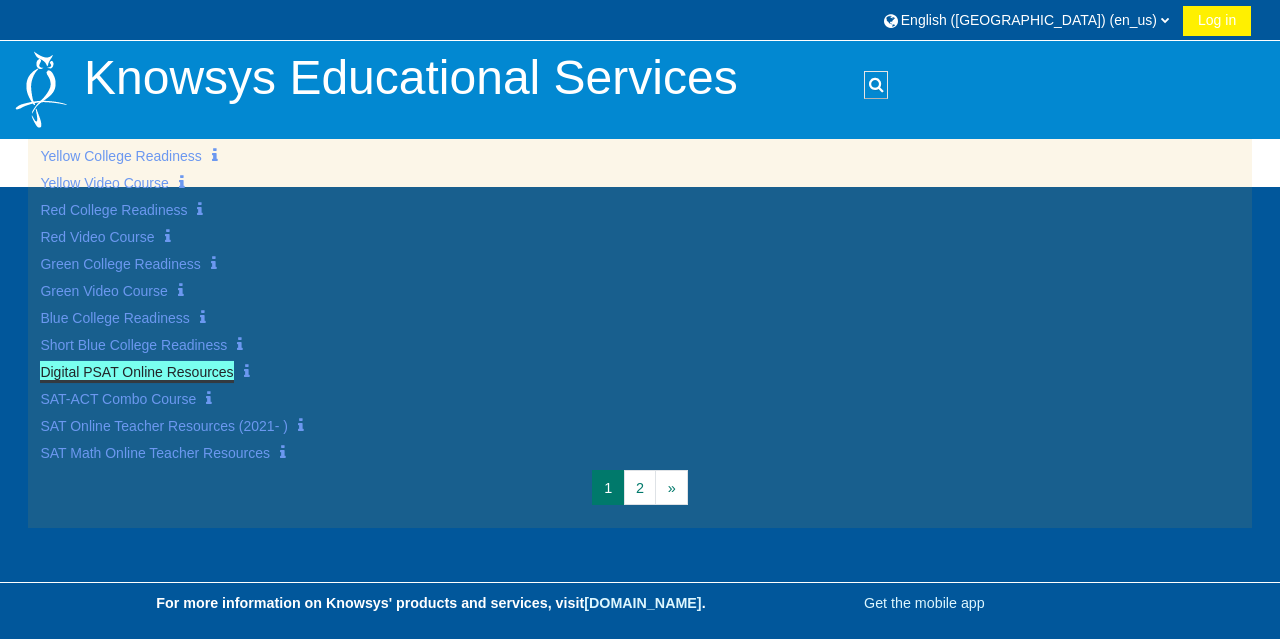 click on "Digital PSAT Online Resources" at bounding box center [136, 372] 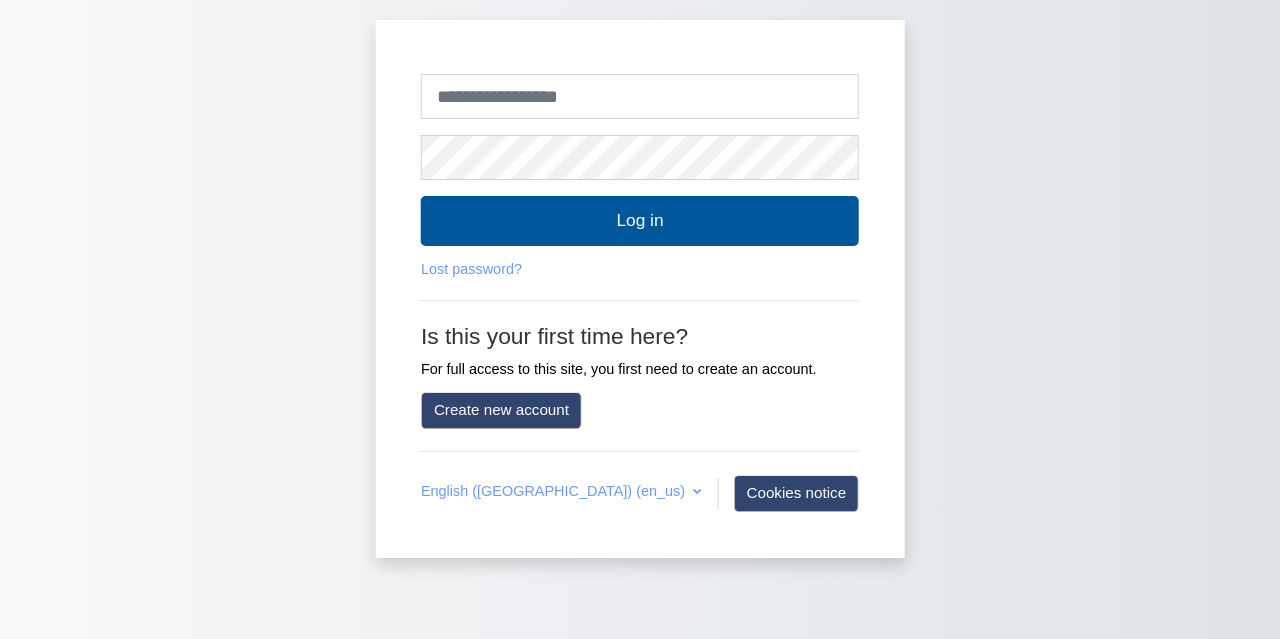 scroll, scrollTop: 0, scrollLeft: 0, axis: both 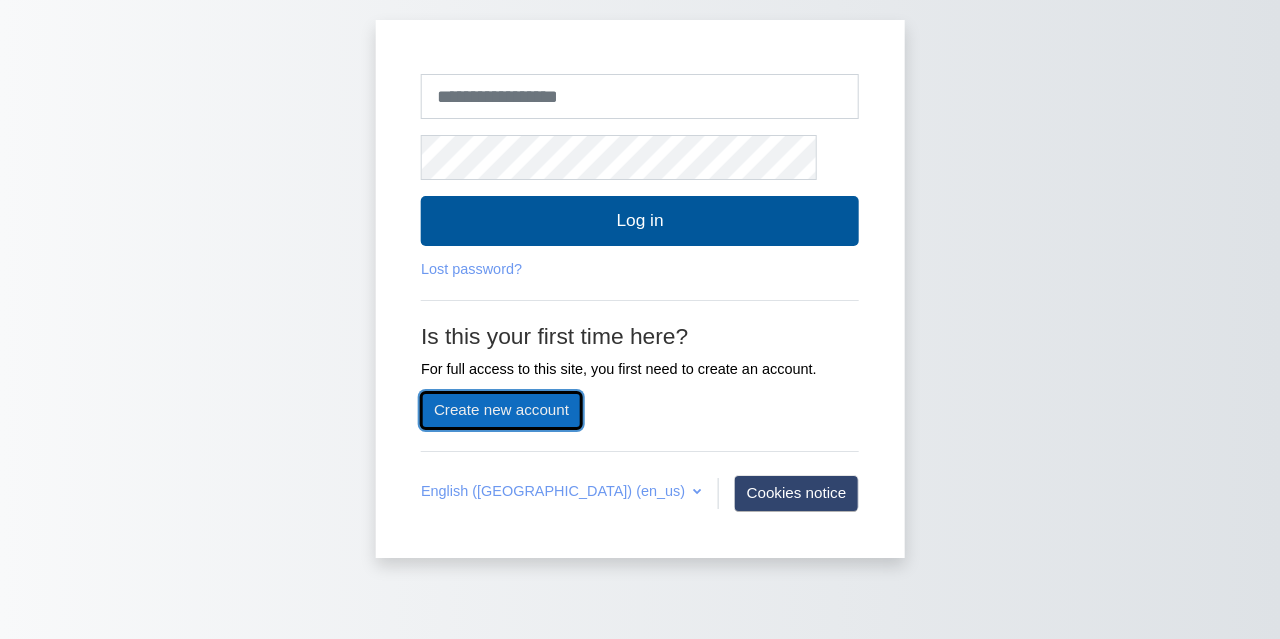 click on "Create new account" at bounding box center [501, 410] 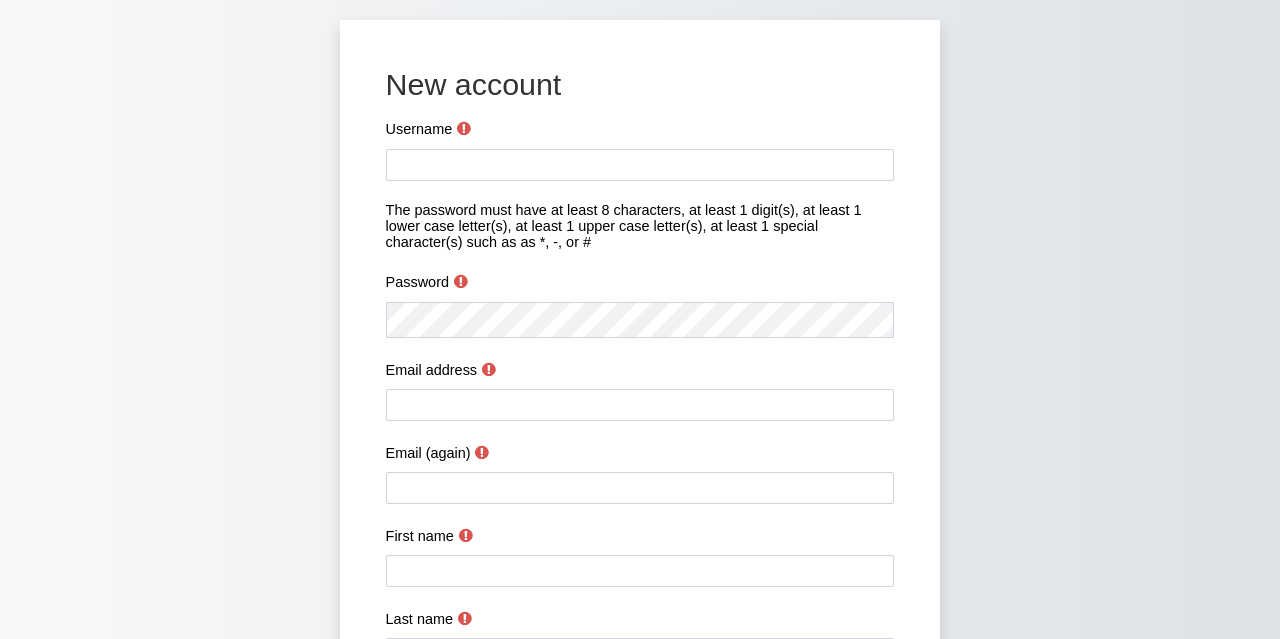 scroll, scrollTop: 0, scrollLeft: 0, axis: both 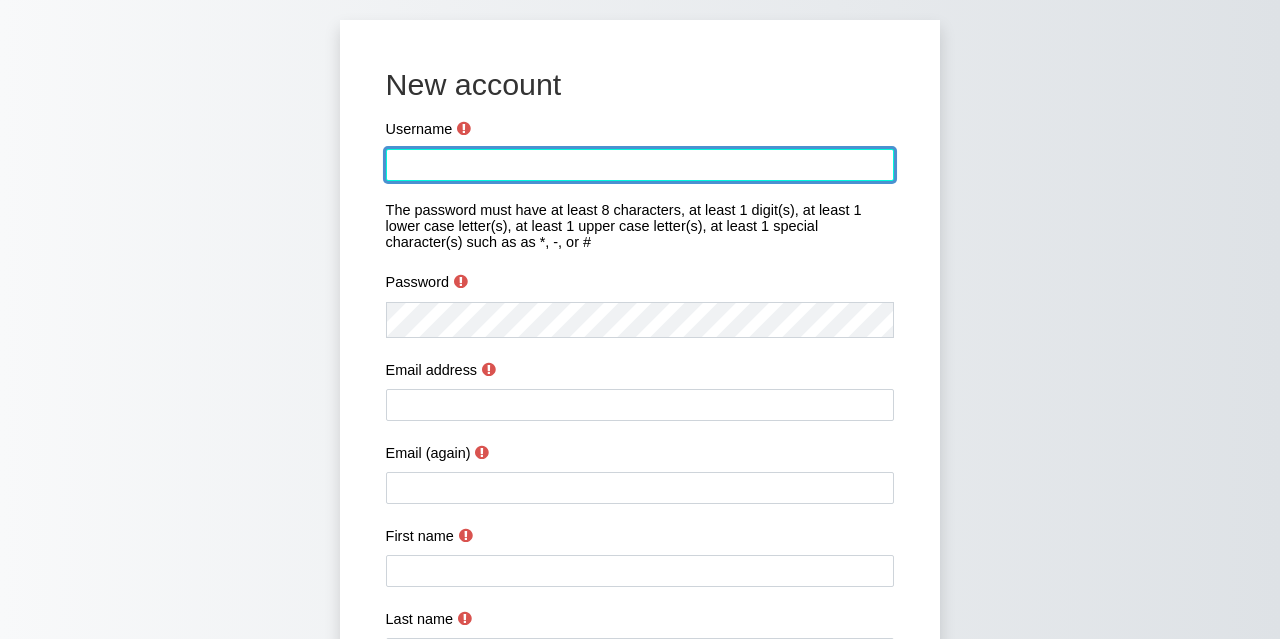 click on "Username" at bounding box center (640, 165) 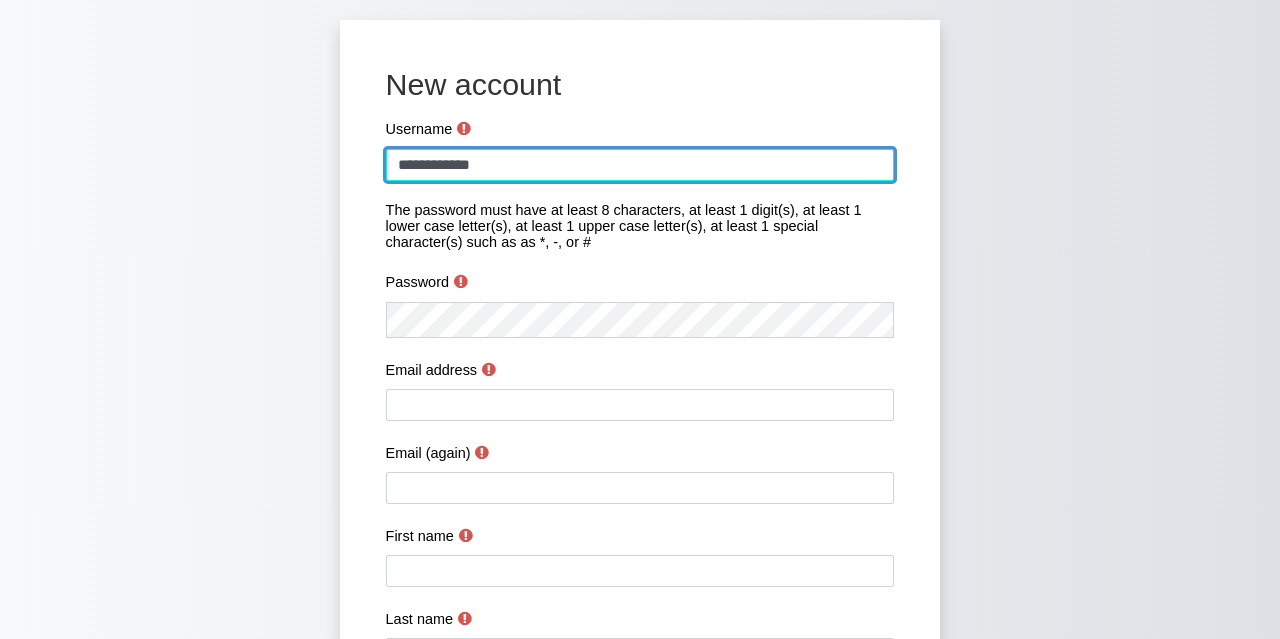 type on "**********" 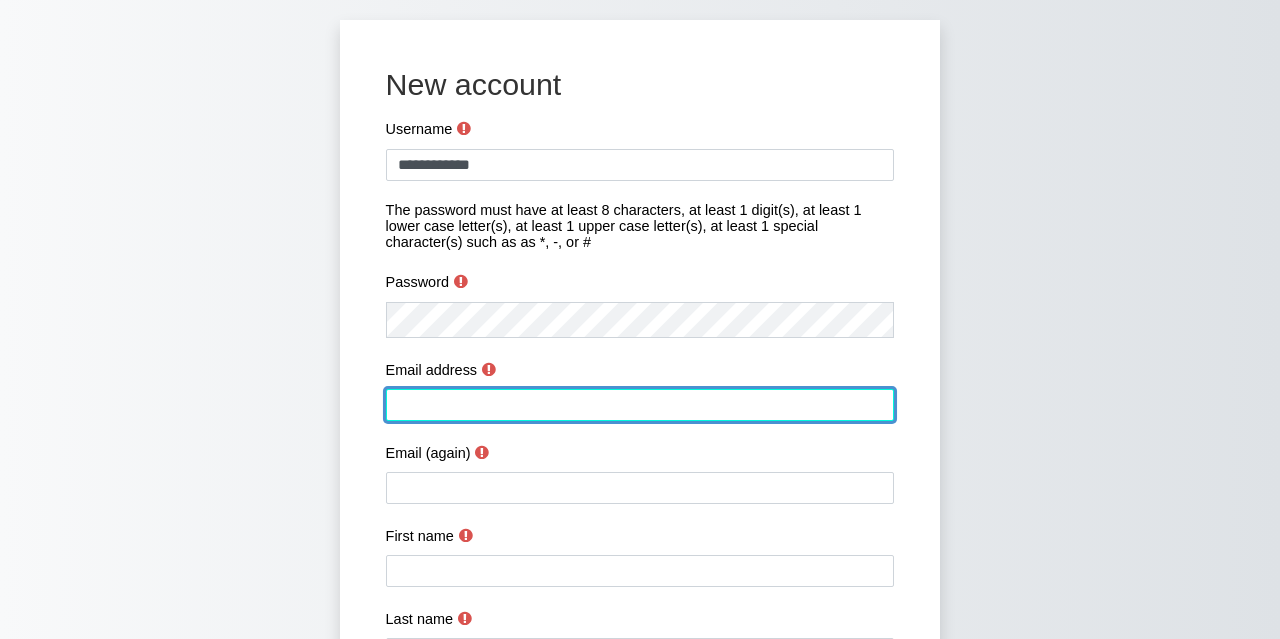 click on "Email address" at bounding box center [640, 405] 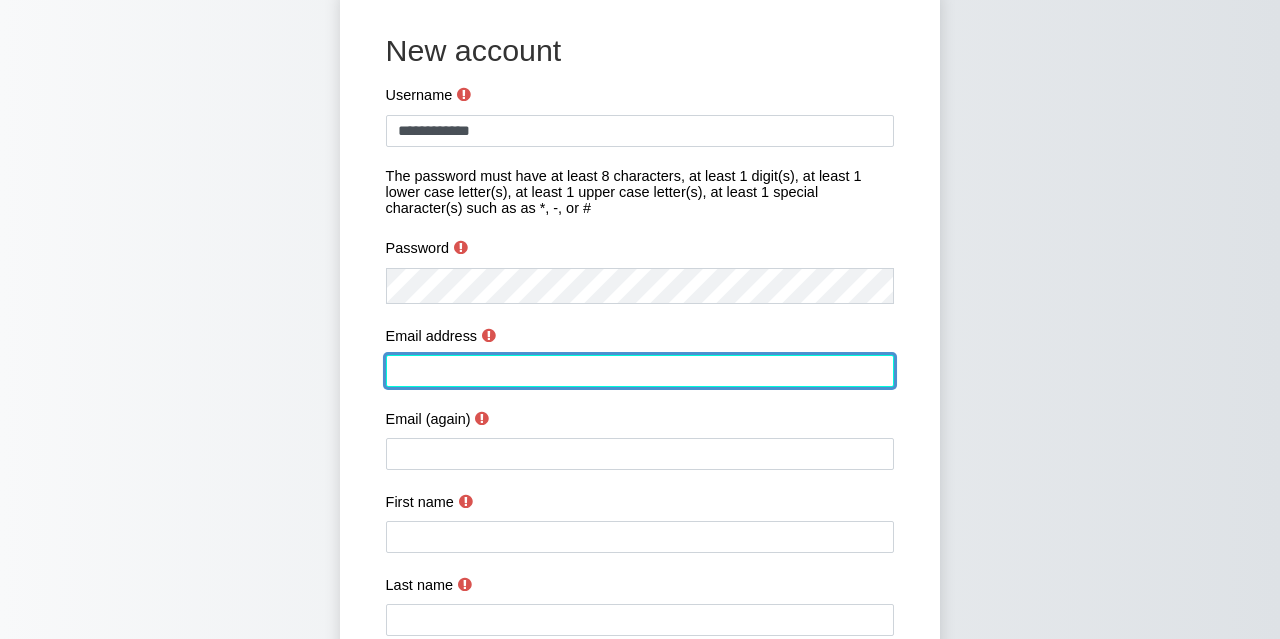 scroll, scrollTop: 33, scrollLeft: 0, axis: vertical 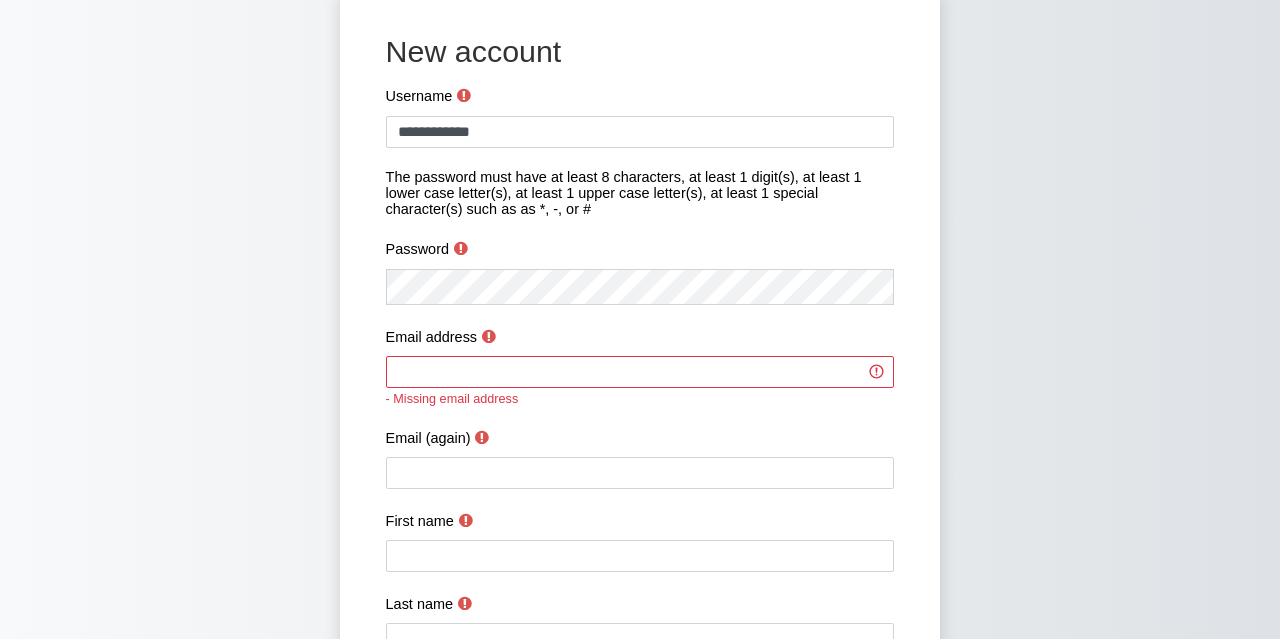 click at bounding box center [461, 248] 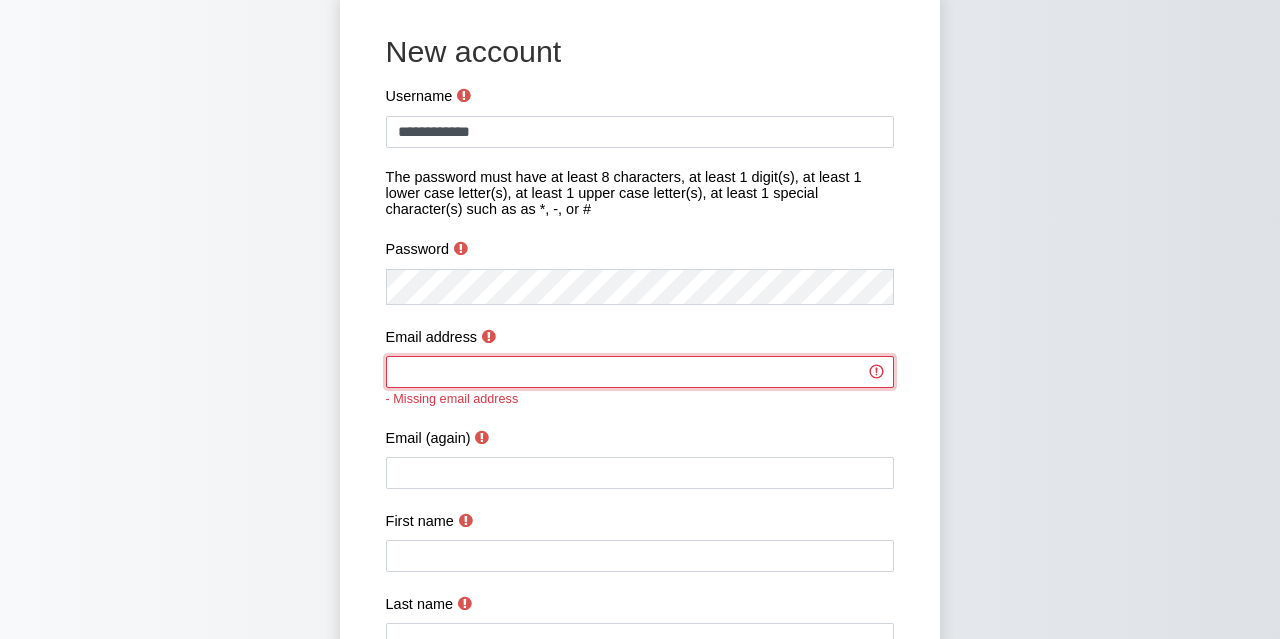 click on "Email address" at bounding box center (640, 372) 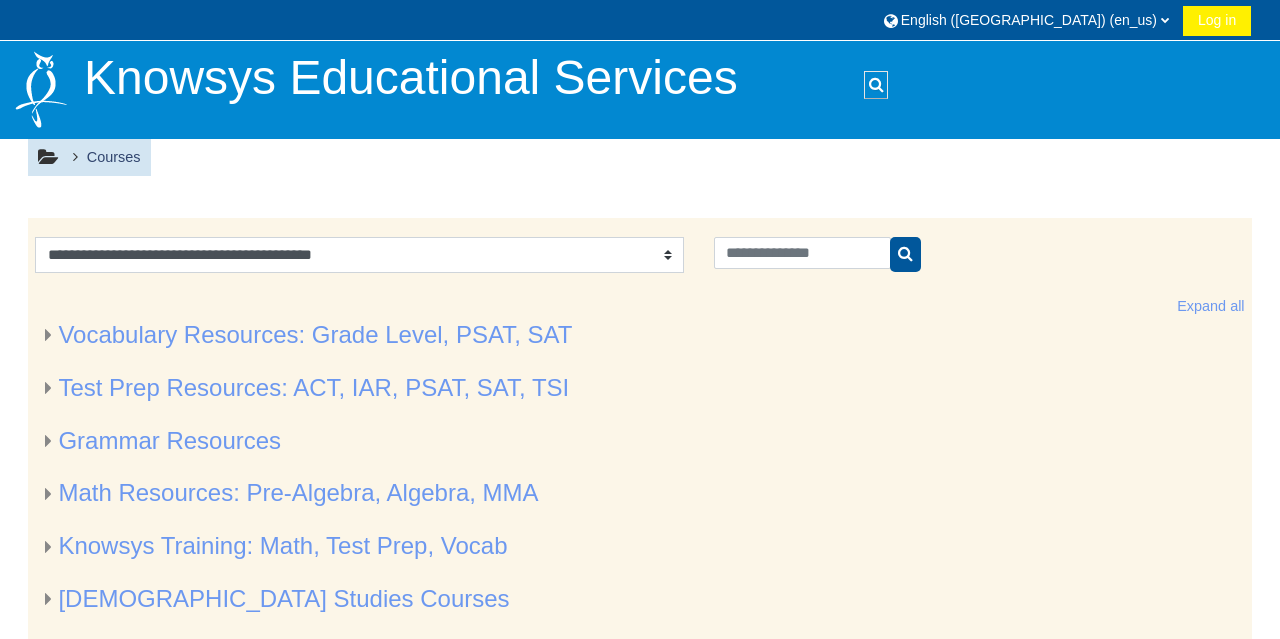 scroll, scrollTop: 117, scrollLeft: 0, axis: vertical 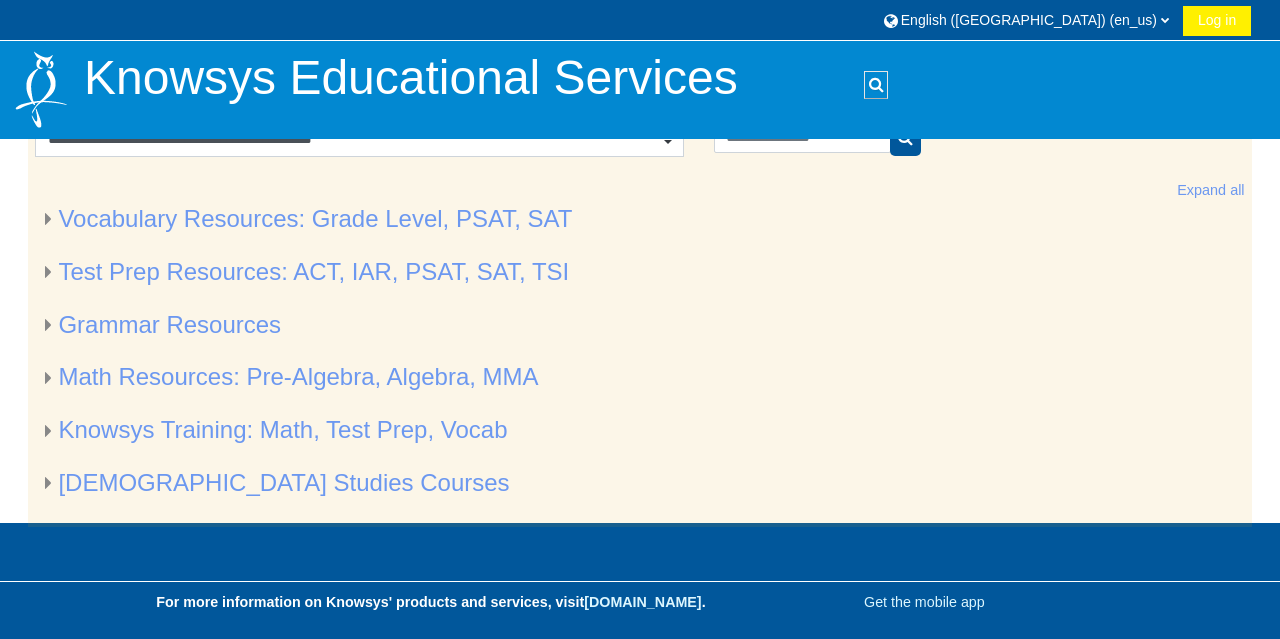 click on "Vocabulary Resources: Grade Level, PSAT, SAT" at bounding box center (639, 219) 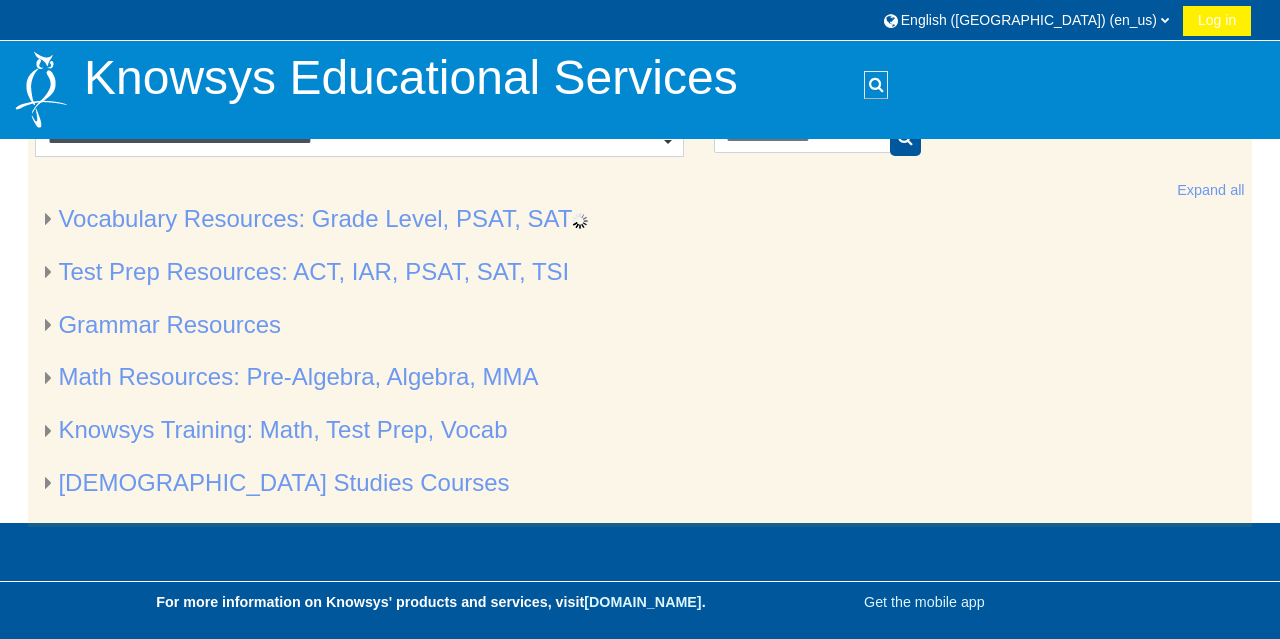 click on "Vocabulary Resources: Grade Level, PSAT, SAT" at bounding box center [639, 219] 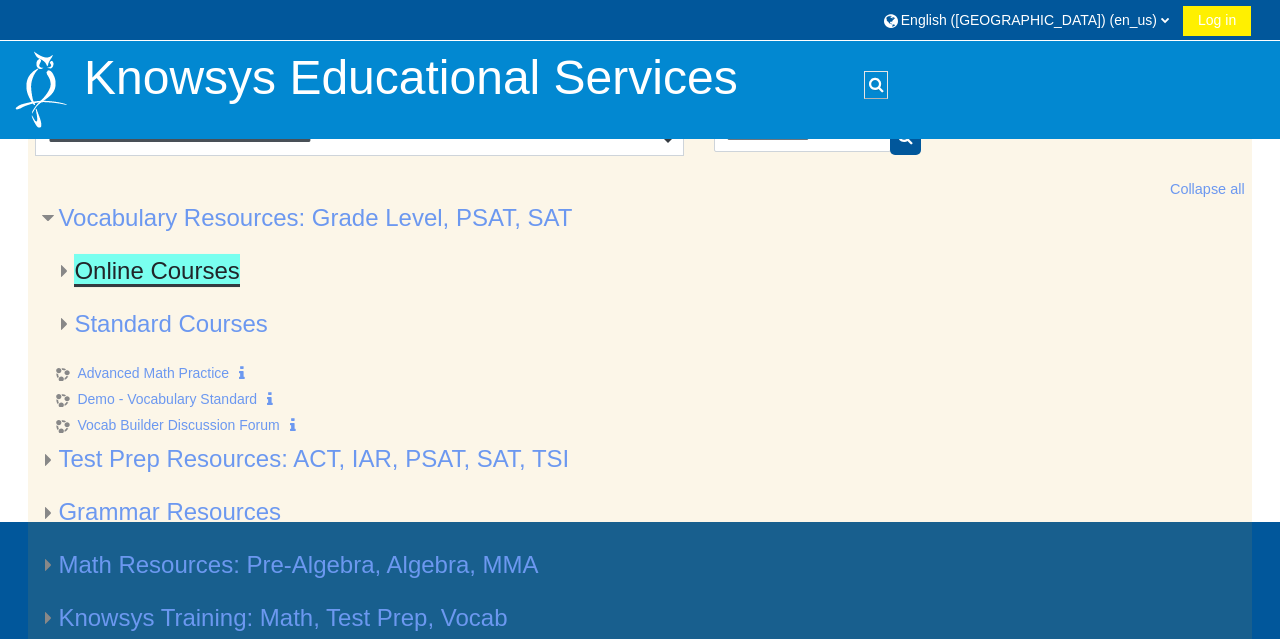 click on "Online Courses" at bounding box center (156, 270) 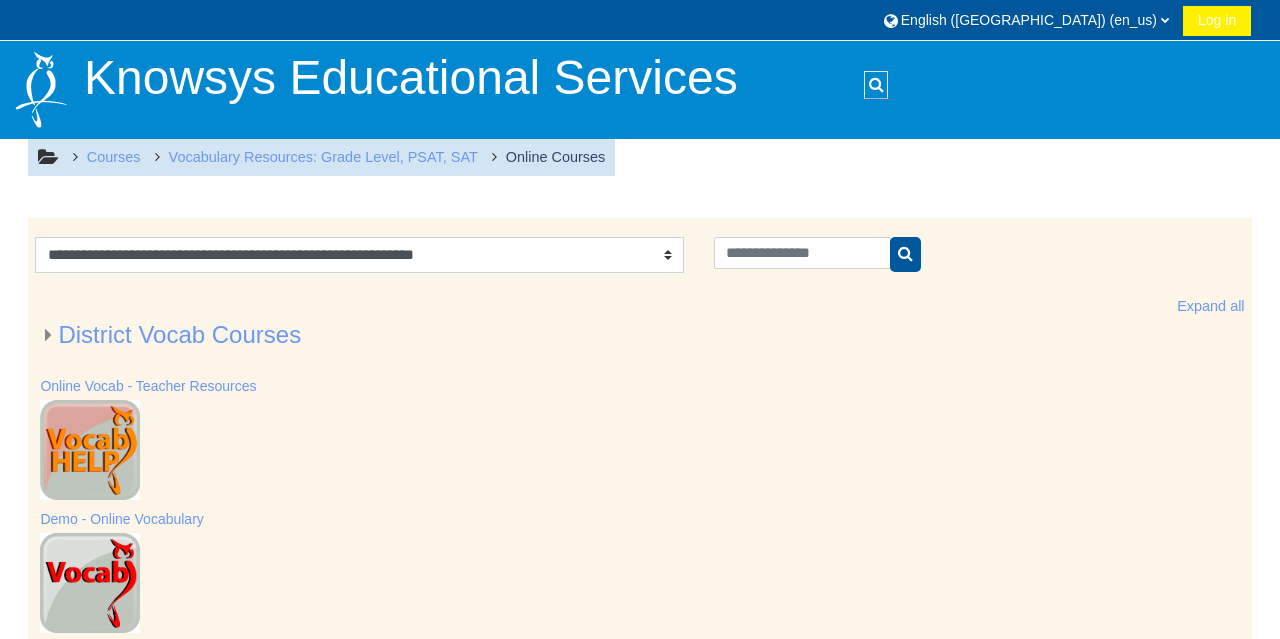 scroll, scrollTop: 358, scrollLeft: 0, axis: vertical 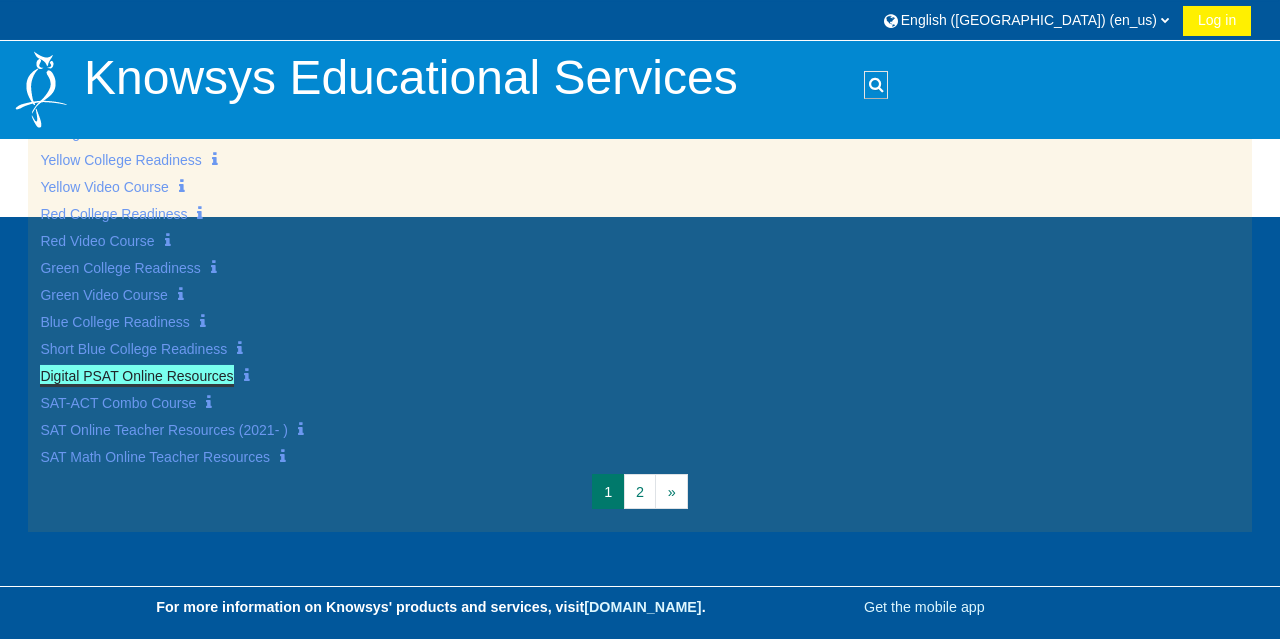 click on "Digital PSAT Online Resources" at bounding box center (136, 376) 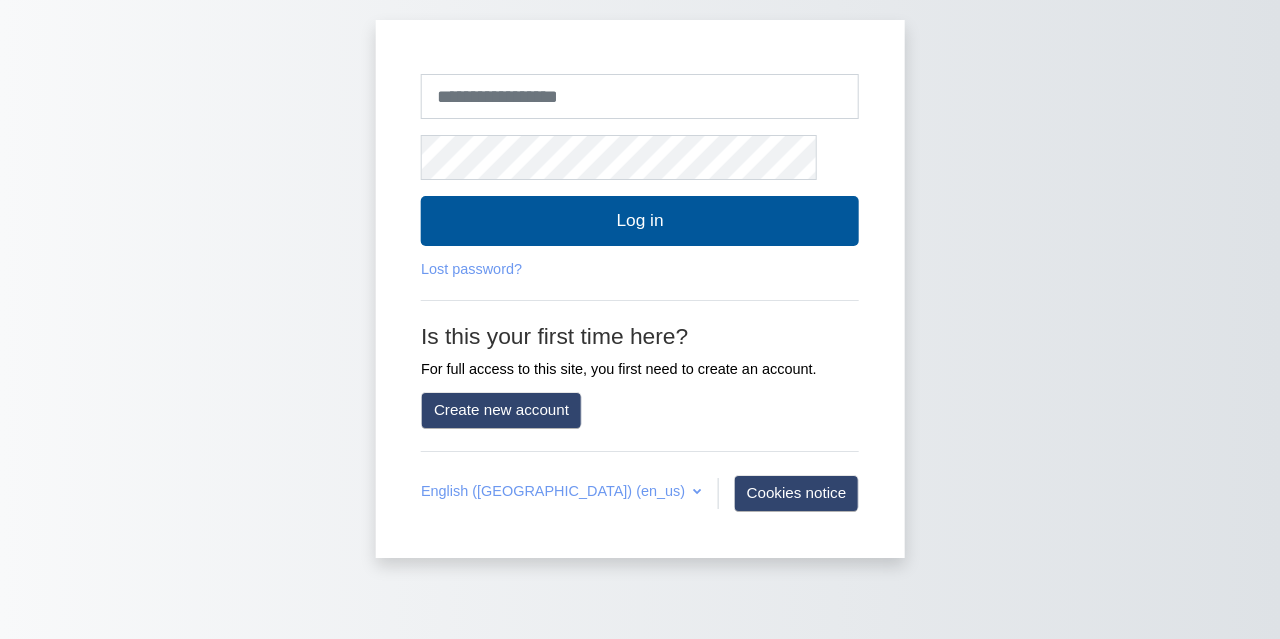 scroll, scrollTop: 0, scrollLeft: 0, axis: both 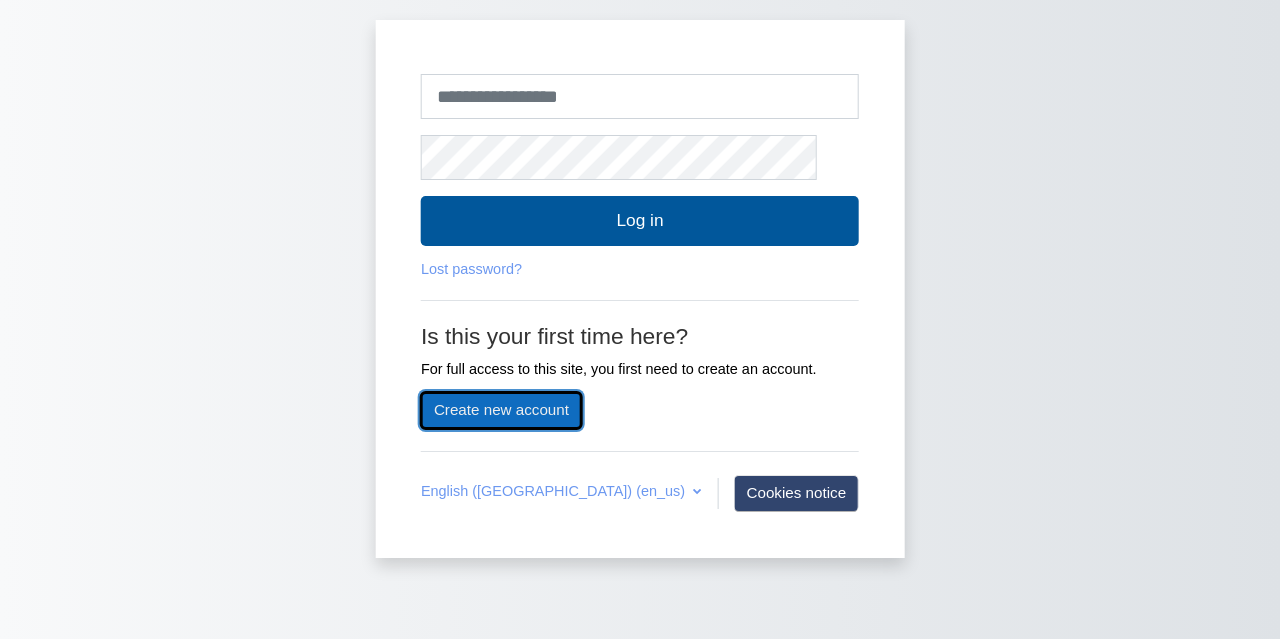 click on "Create new account" at bounding box center (501, 410) 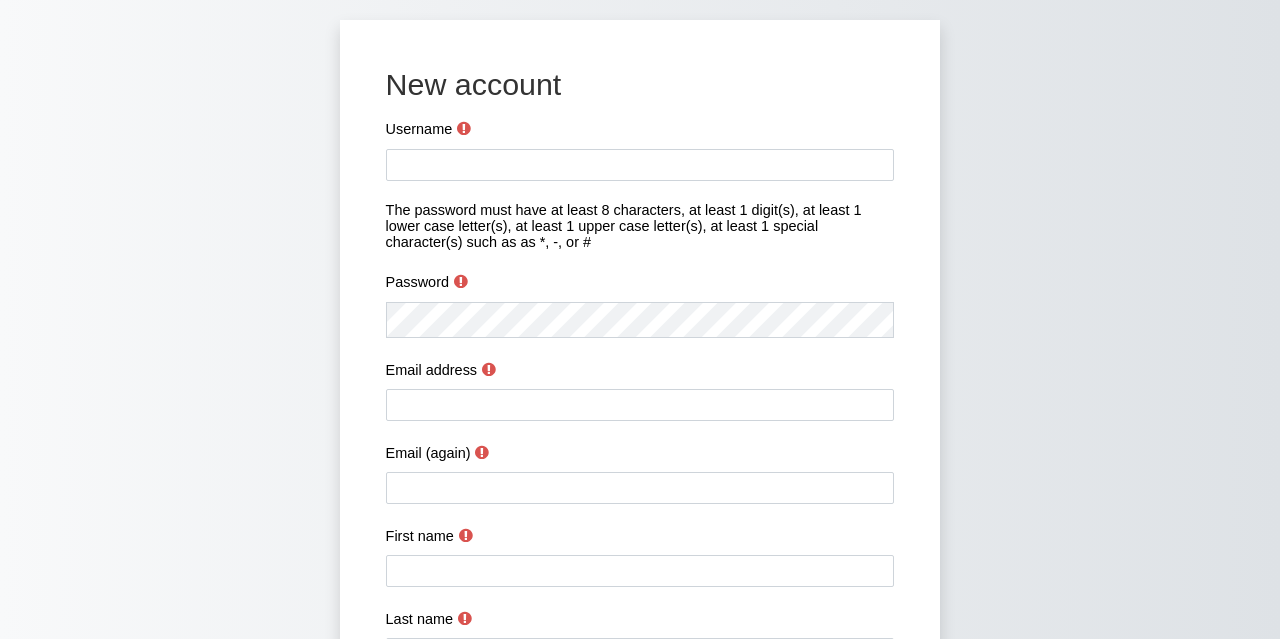 scroll, scrollTop: 0, scrollLeft: 0, axis: both 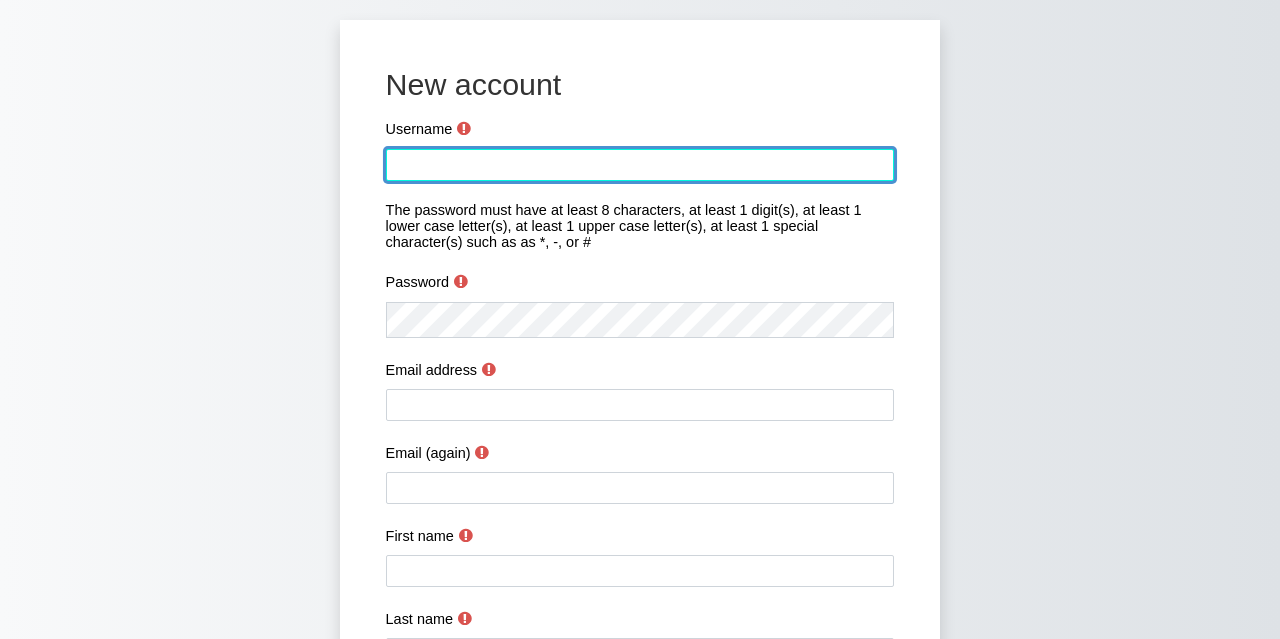 click on "Username" at bounding box center (640, 165) 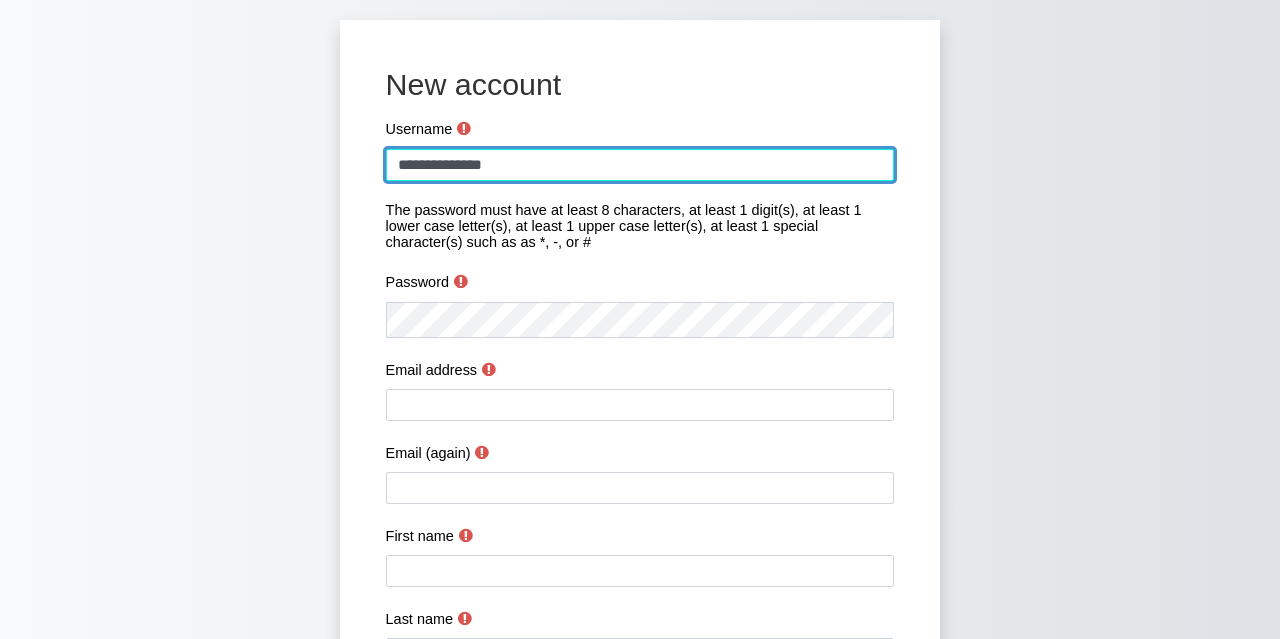 type on "**********" 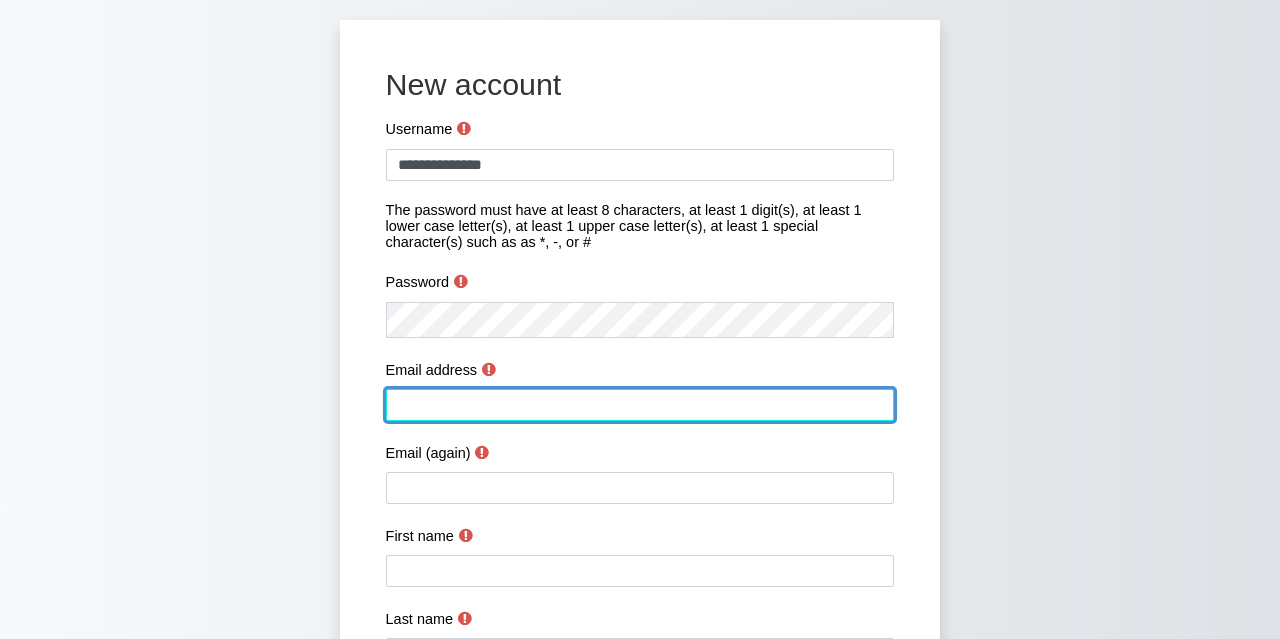 click on "Email address" at bounding box center [640, 405] 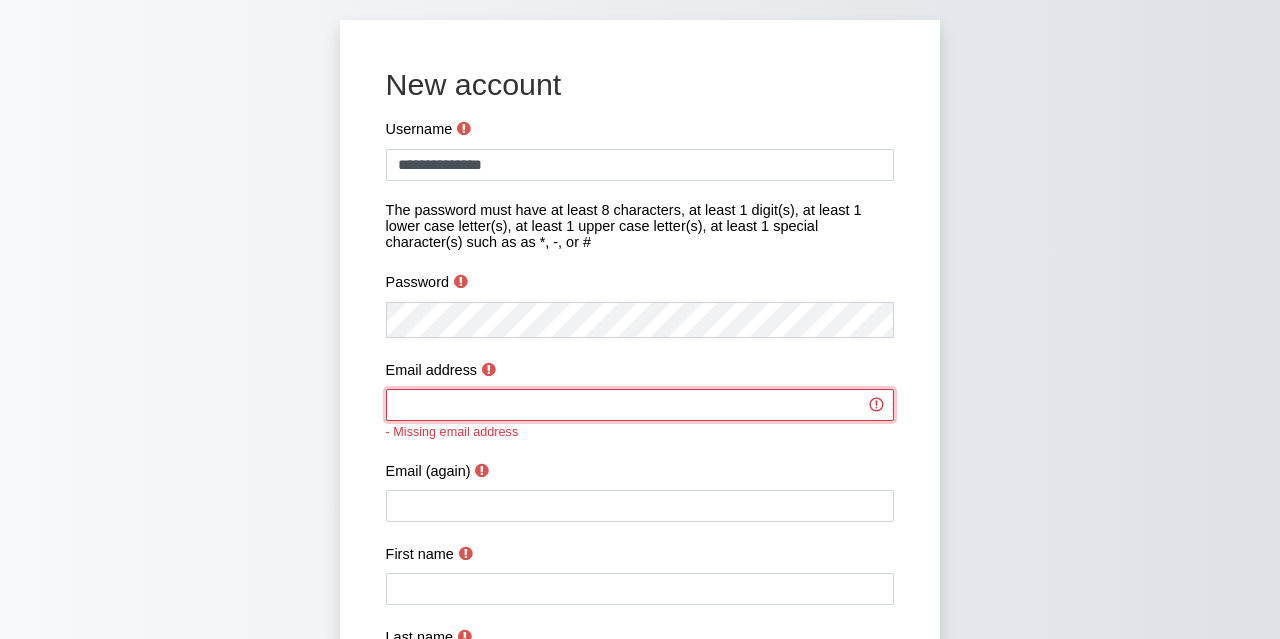 click on "Email address" at bounding box center (640, 405) 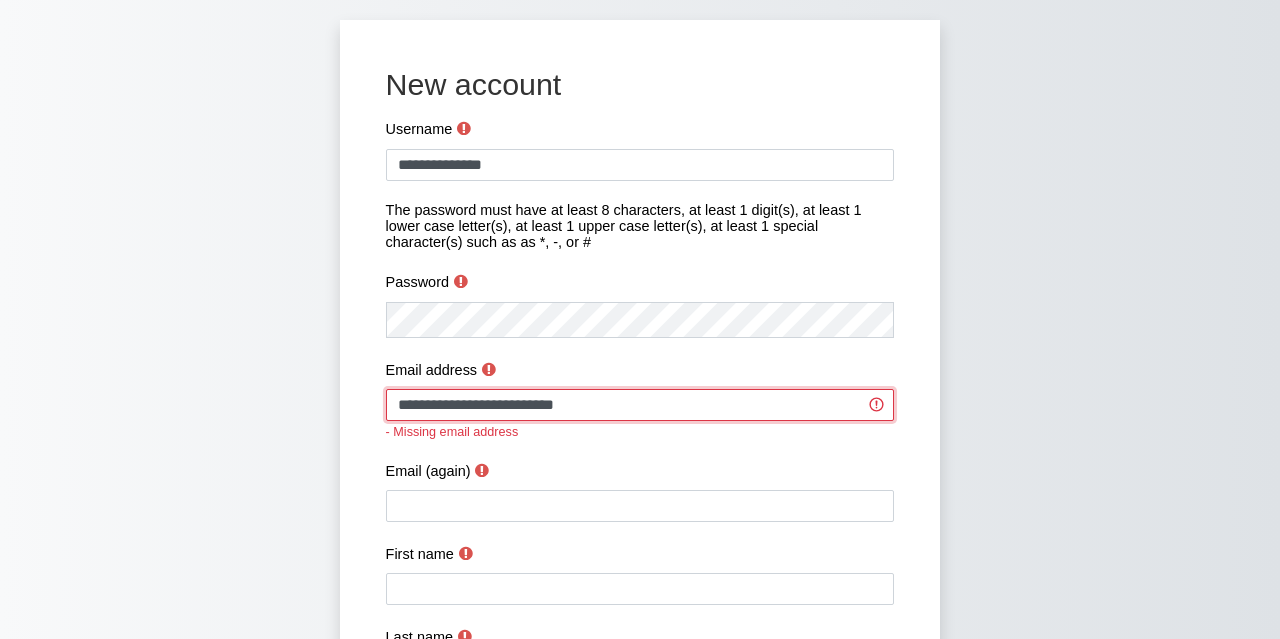 type on "**********" 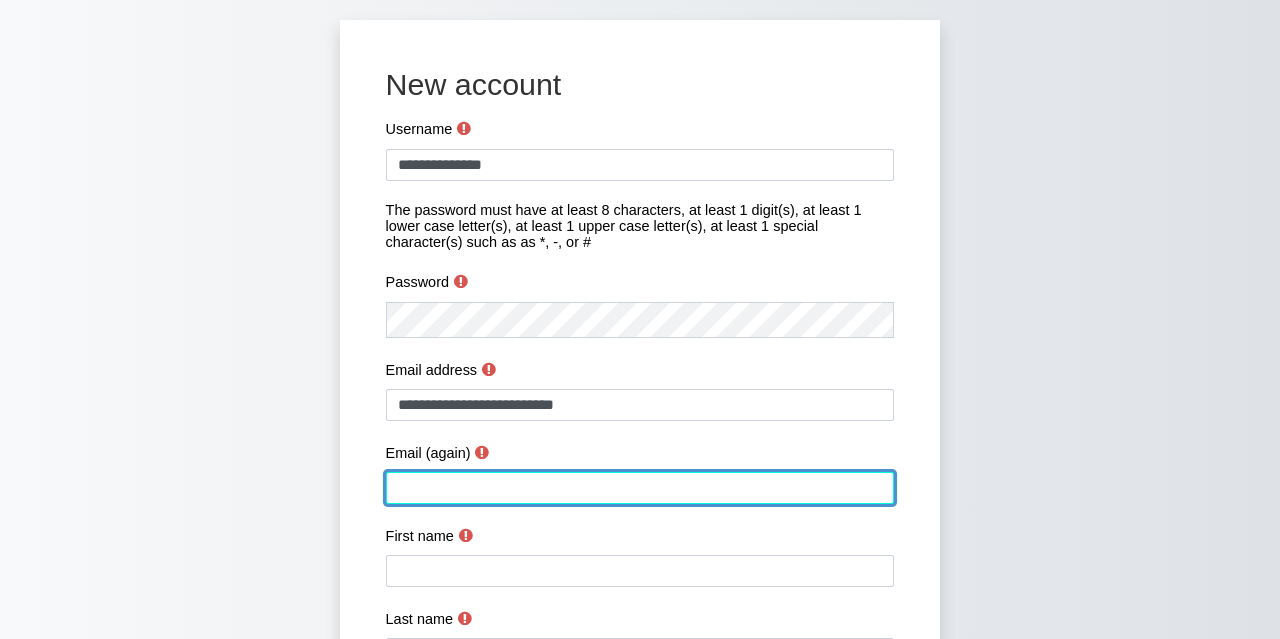 click on "Email (again)" at bounding box center [640, 488] 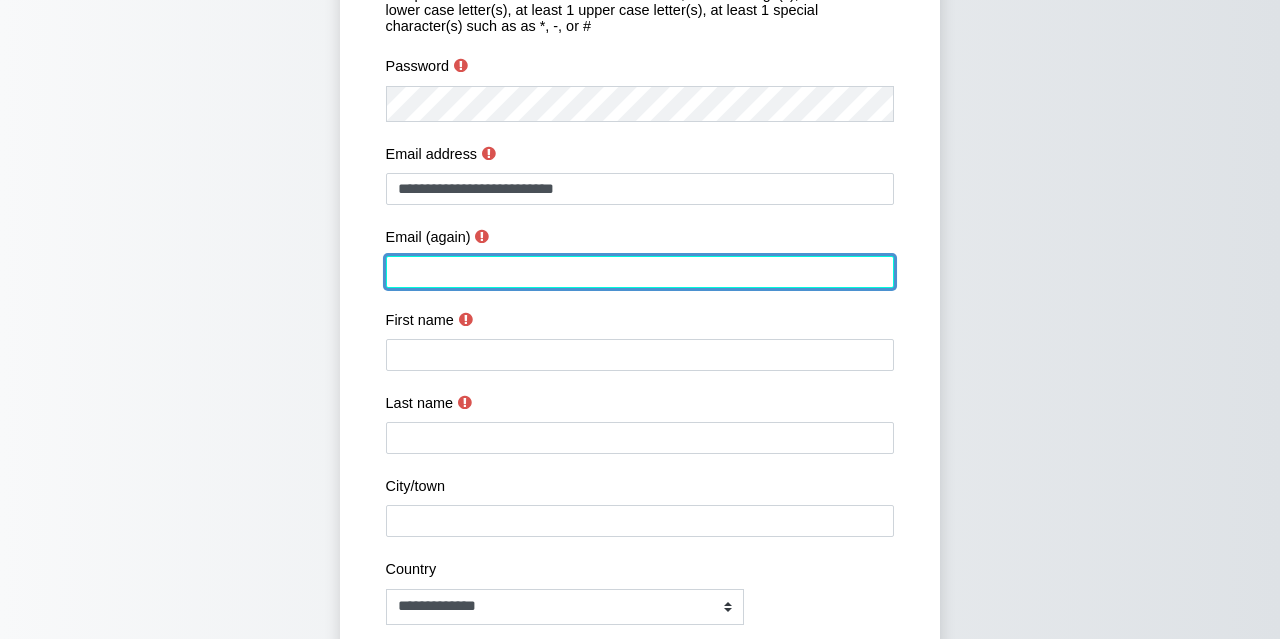 scroll, scrollTop: 216, scrollLeft: 0, axis: vertical 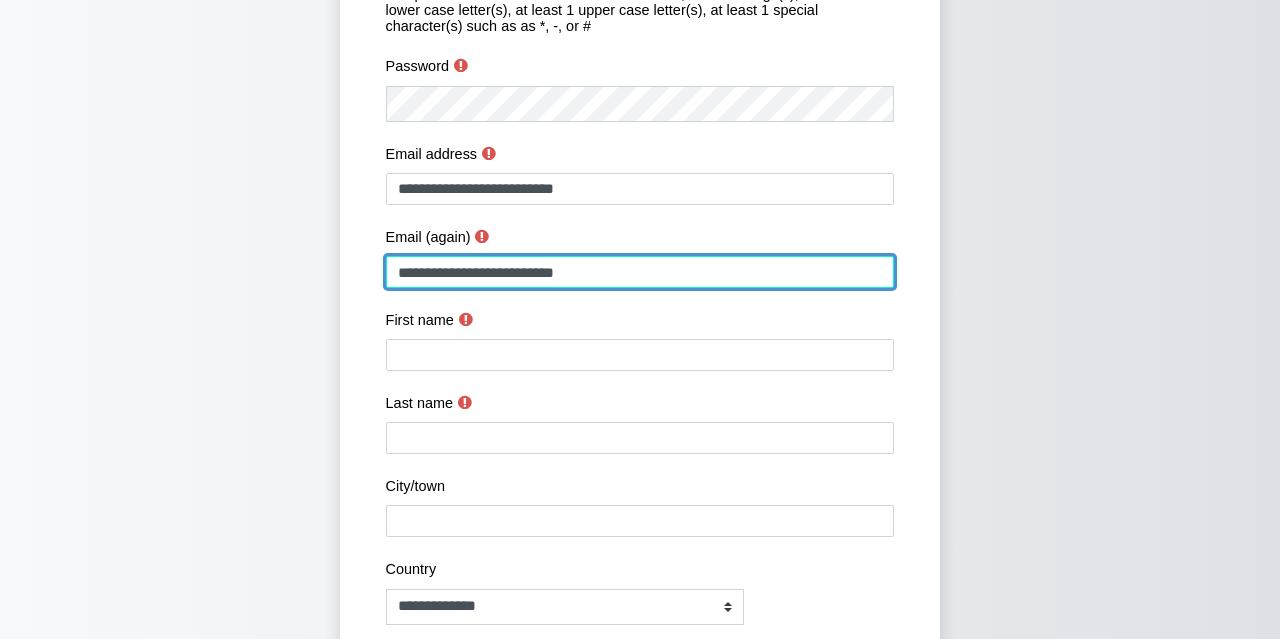 type on "**********" 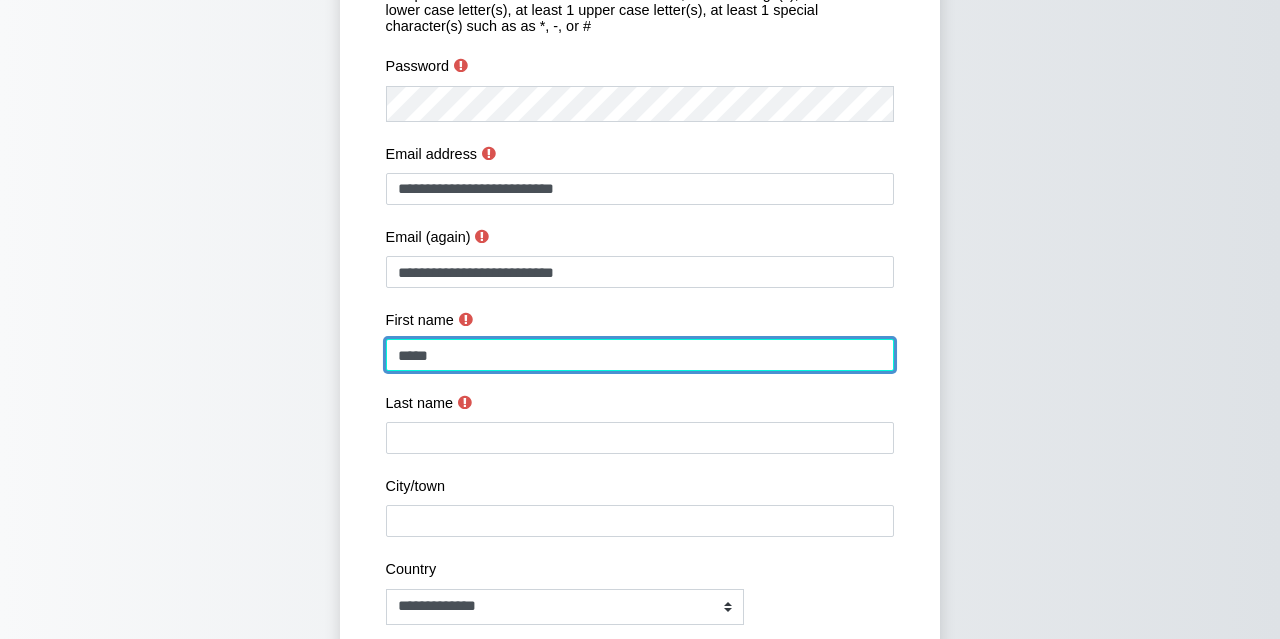 type on "*****" 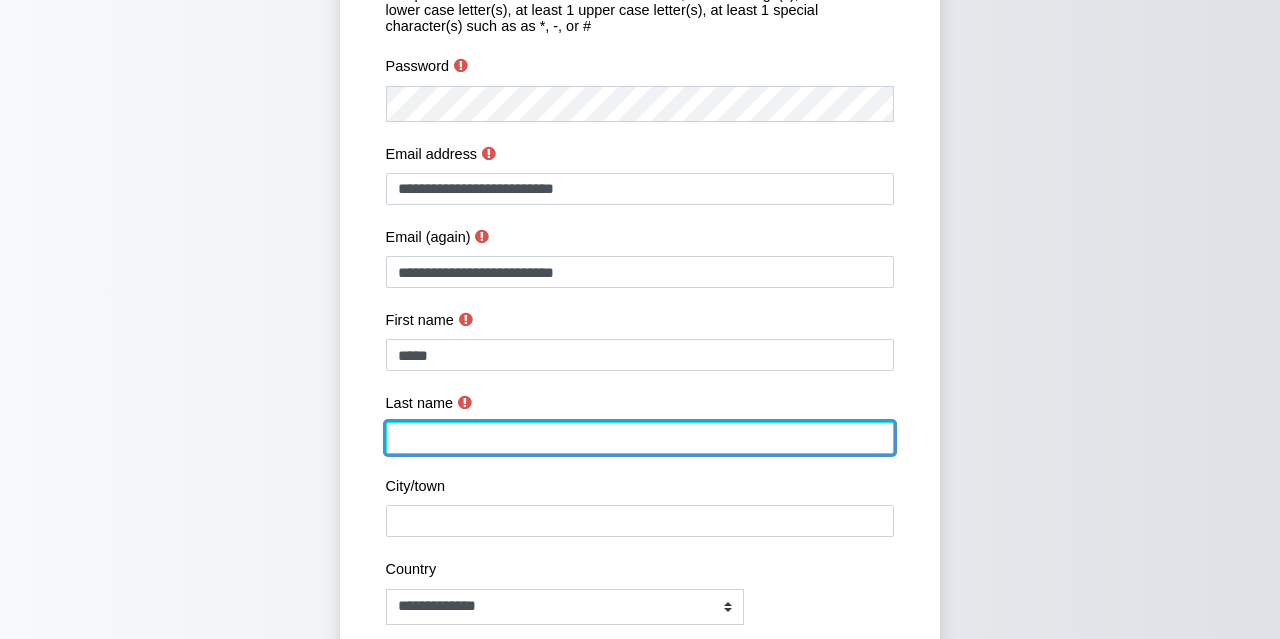 click on "Last name" at bounding box center [640, 438] 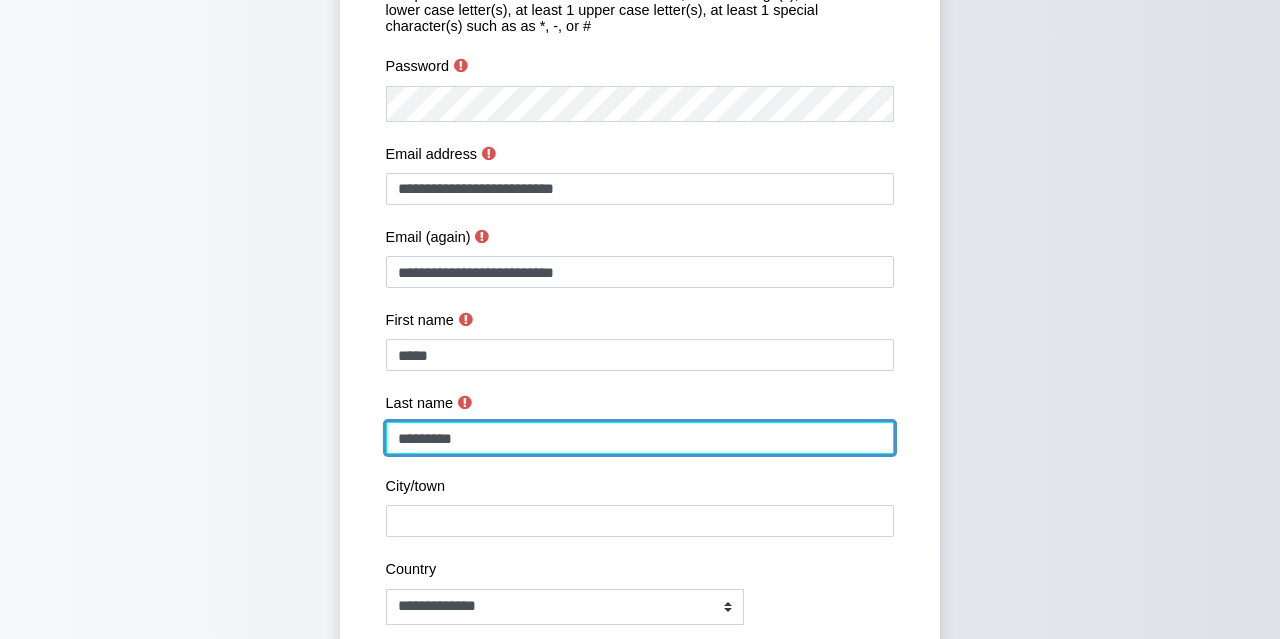 type on "*********" 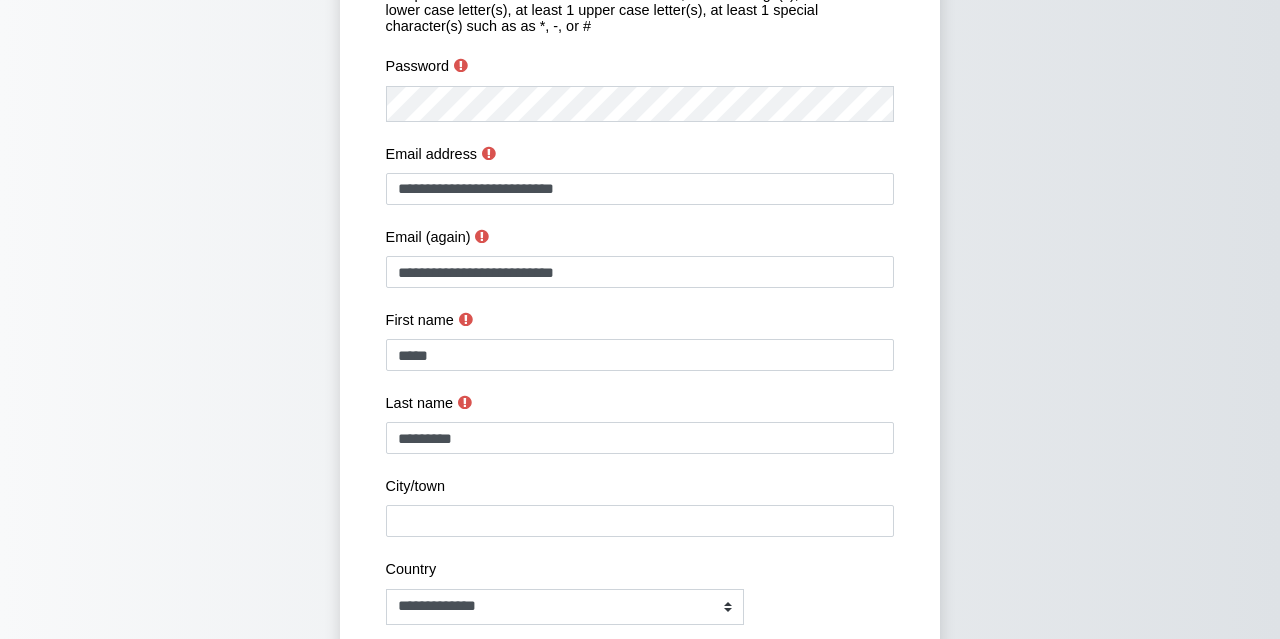 click at bounding box center (465, 402) 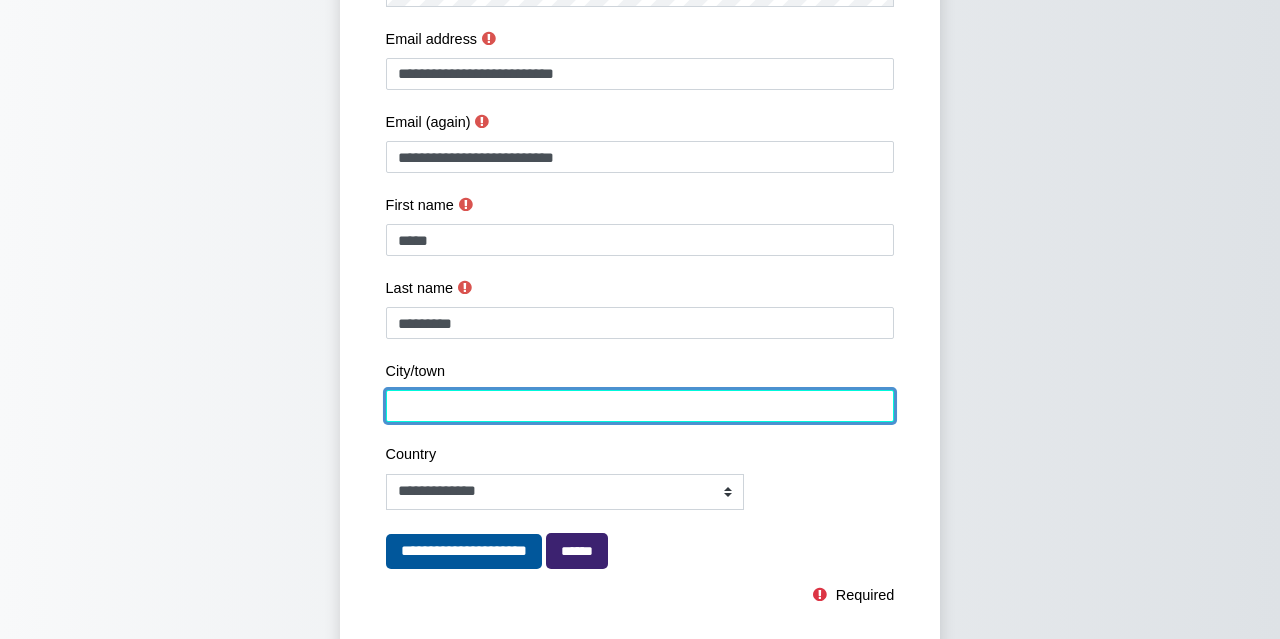 click on "City/town" at bounding box center (640, 406) 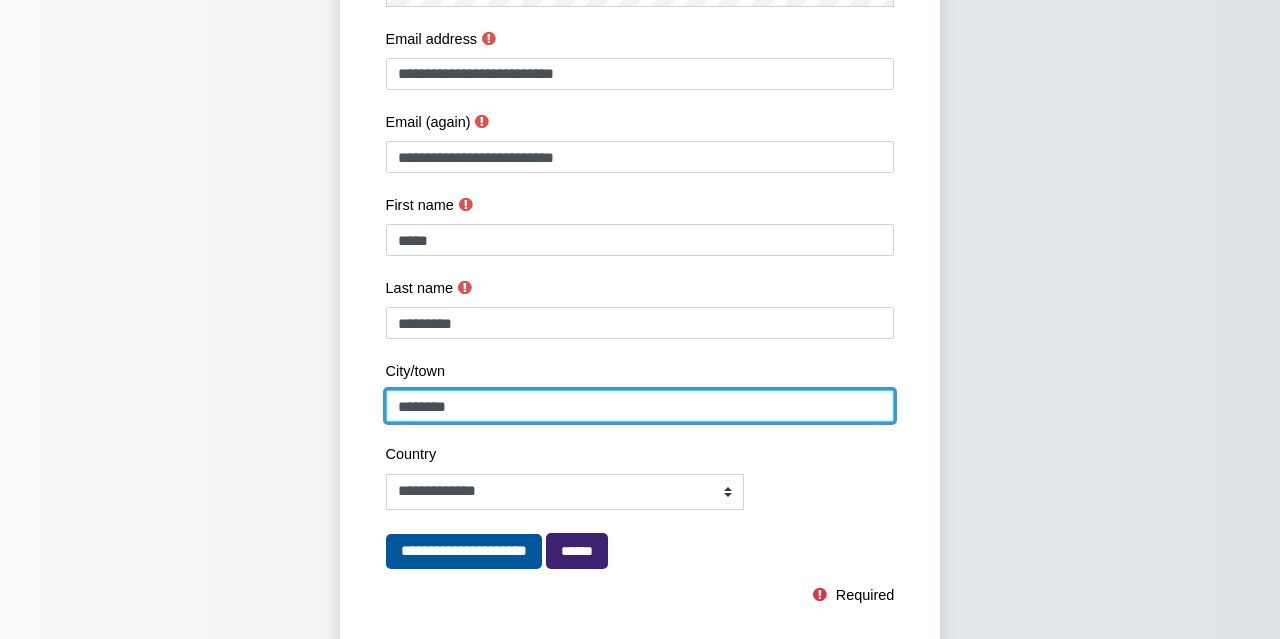 type on "********" 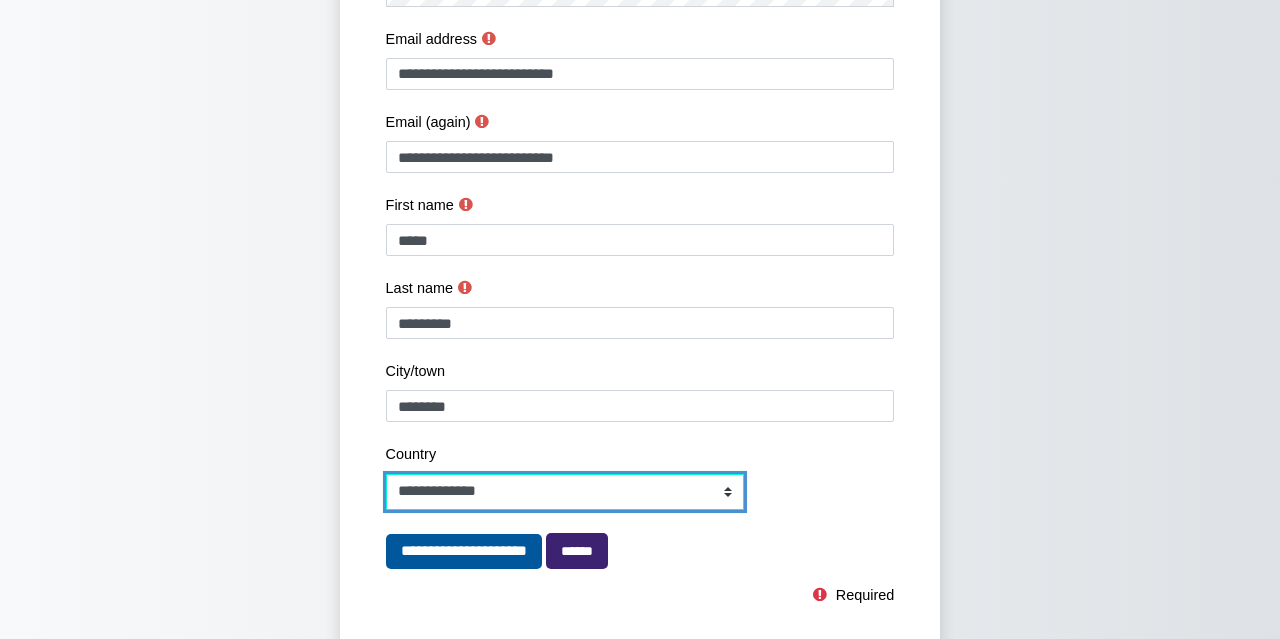 click on "**********" at bounding box center (0, 0) 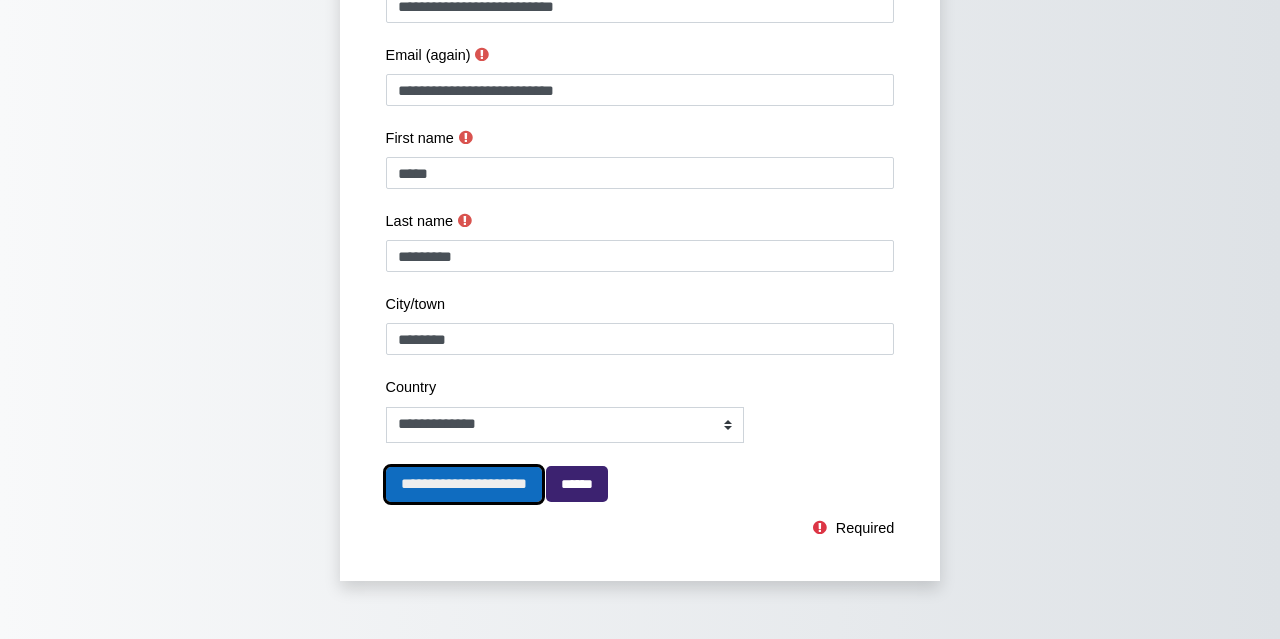click on "**********" at bounding box center (464, 484) 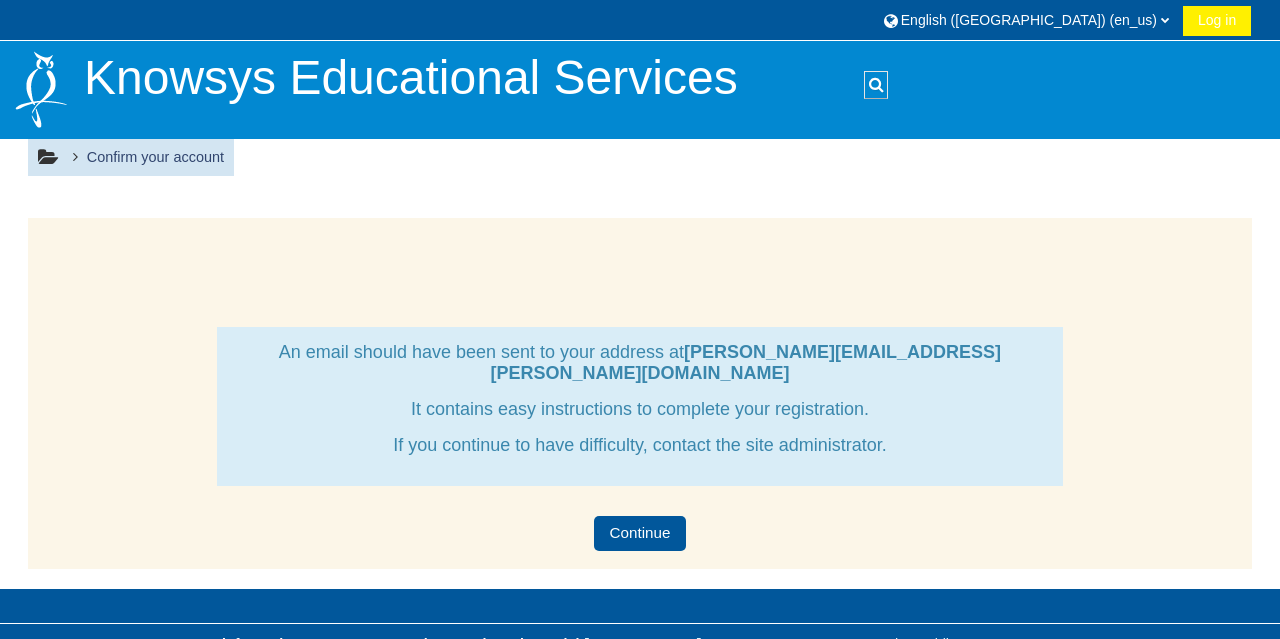 scroll, scrollTop: 0, scrollLeft: 0, axis: both 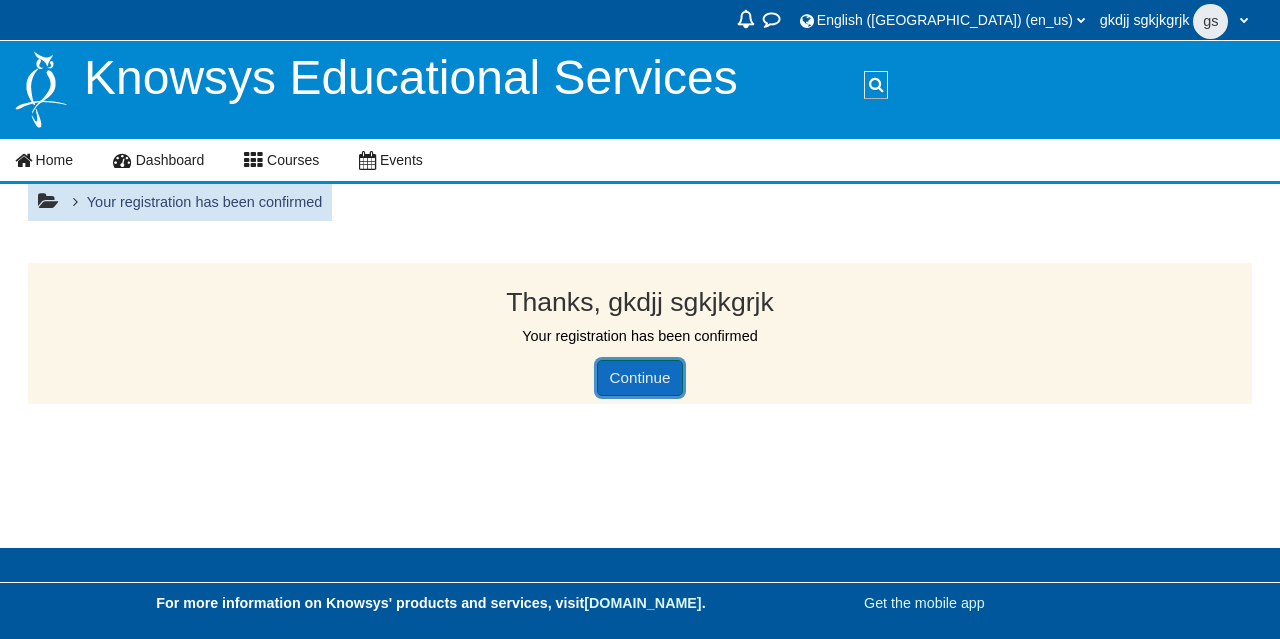 click on "Continue" at bounding box center [640, 378] 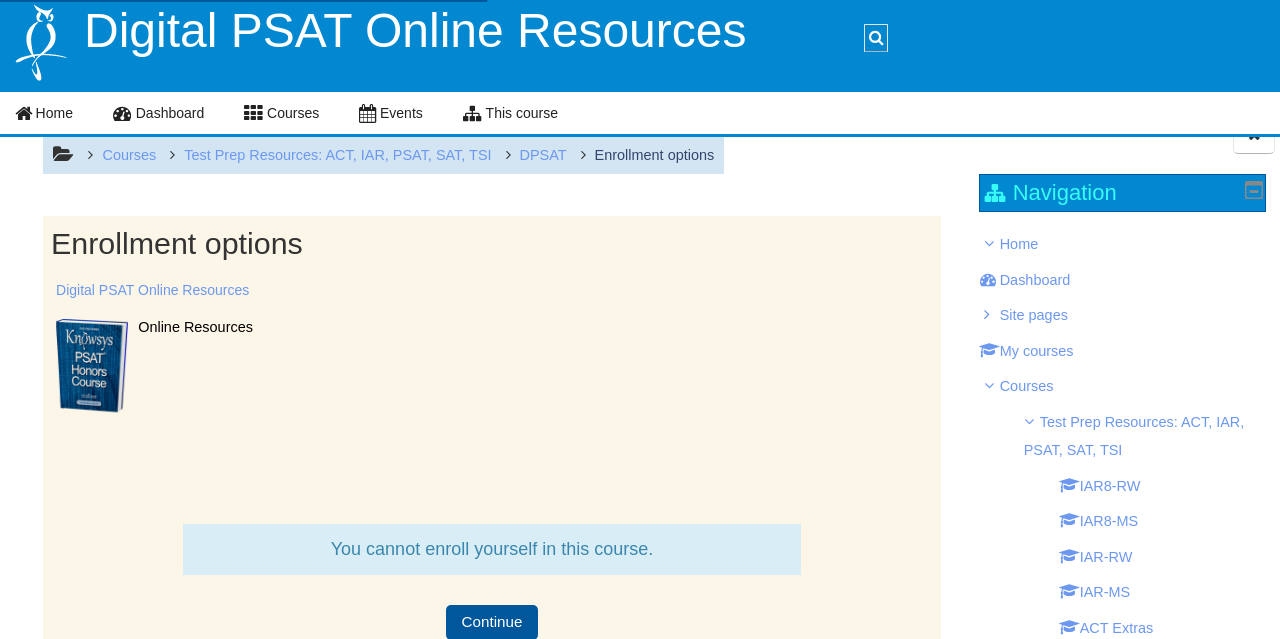 scroll, scrollTop: 0, scrollLeft: 0, axis: both 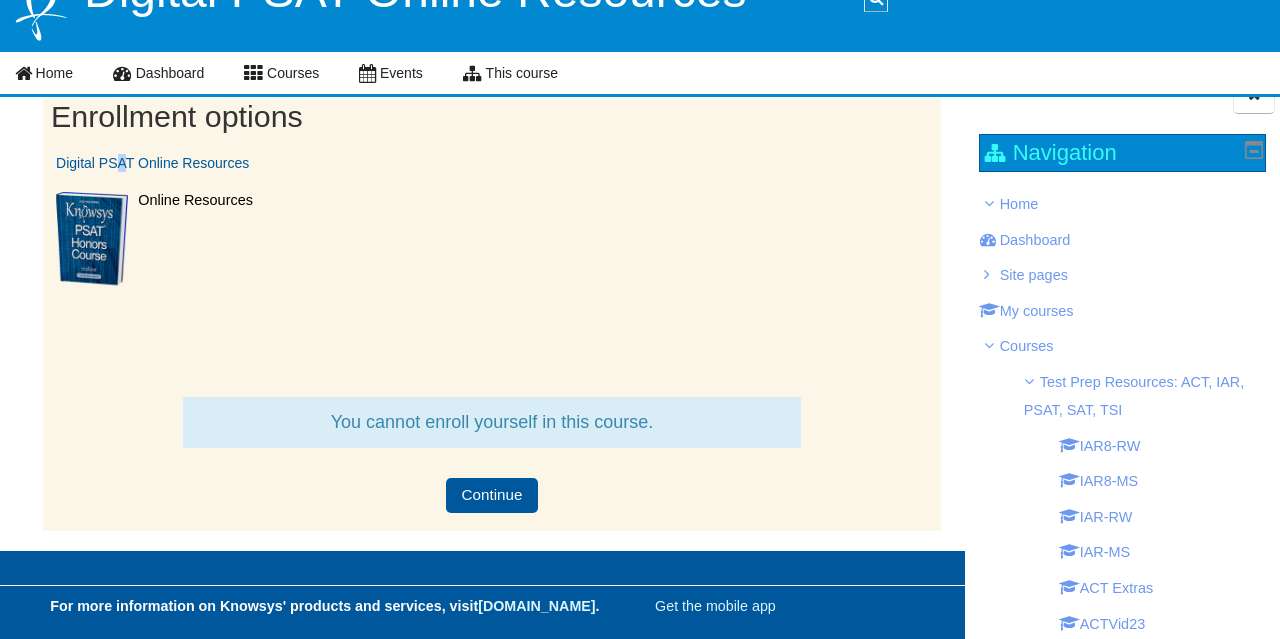drag, startPoint x: 113, startPoint y: 155, endPoint x: 127, endPoint y: 165, distance: 17.20465 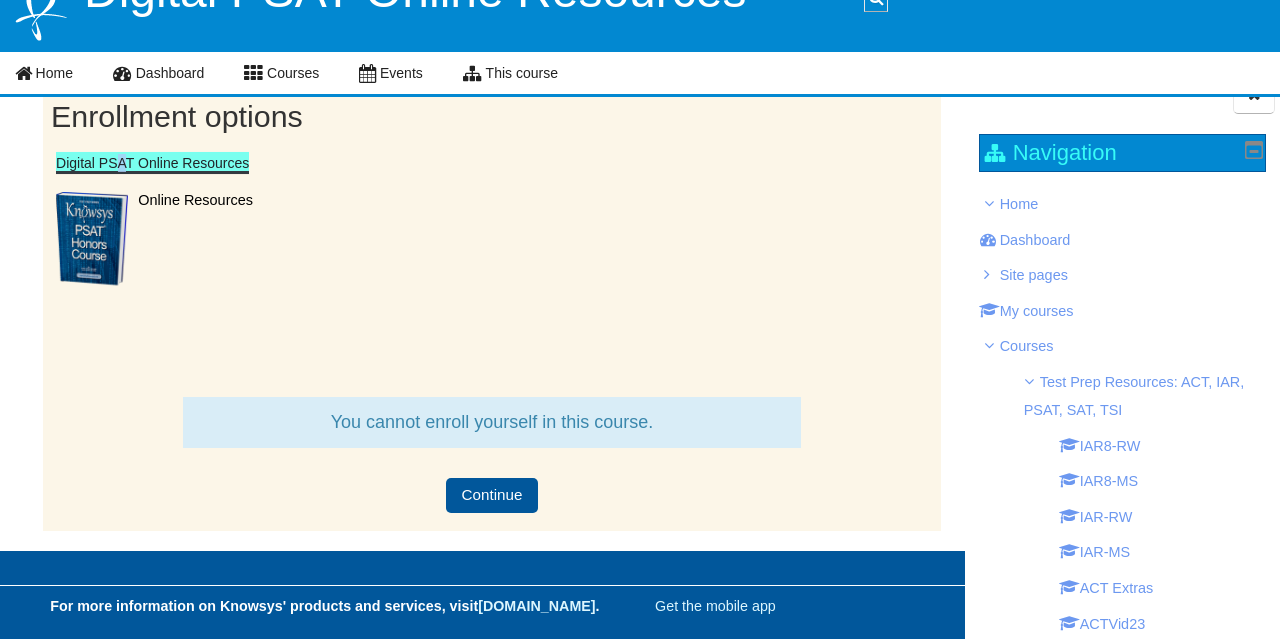 click on "Digital PSAT Online Resources" at bounding box center (152, 163) 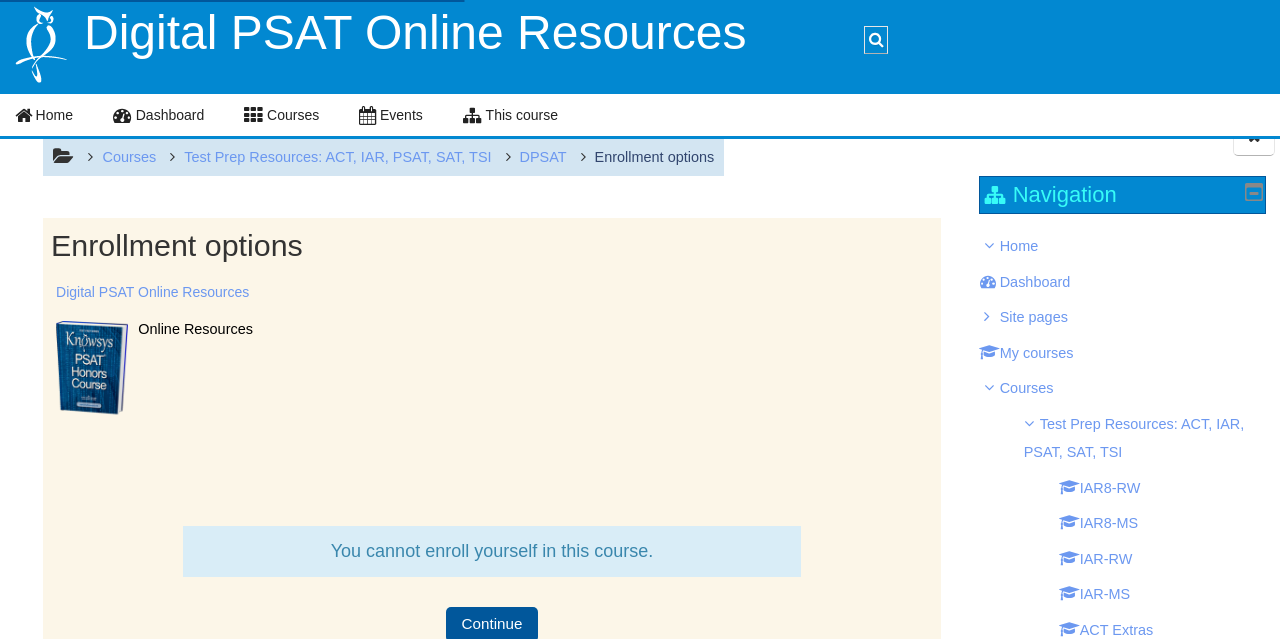 scroll, scrollTop: 0, scrollLeft: 0, axis: both 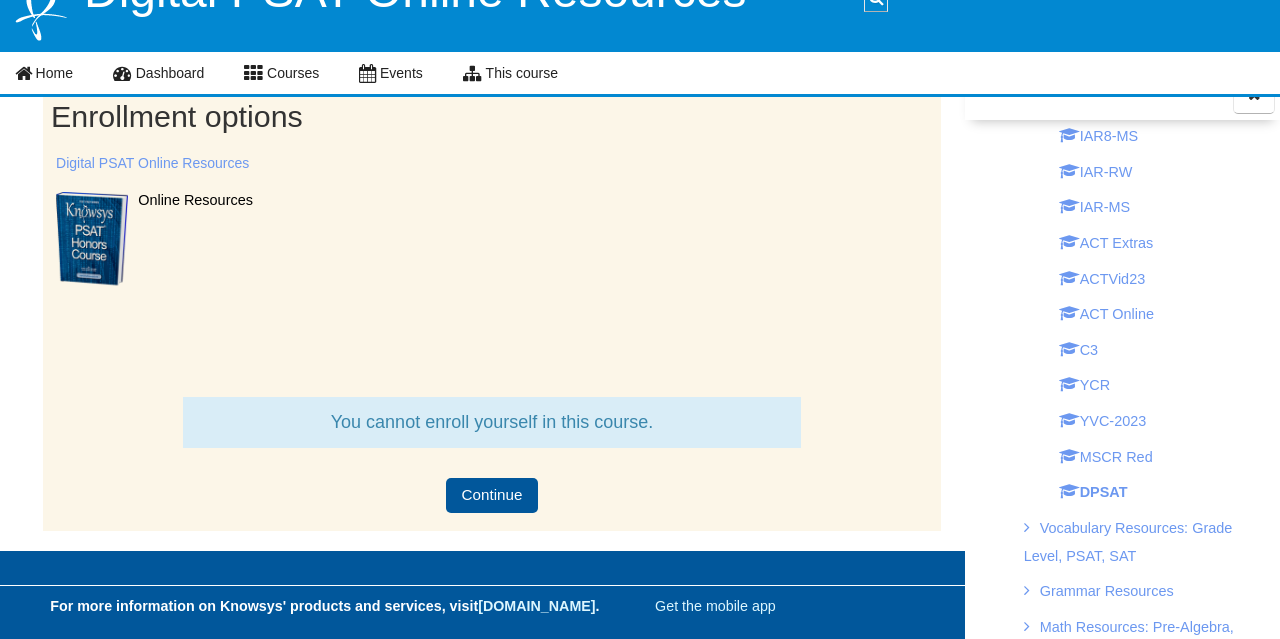click on "You cannot enroll yourself in this course." at bounding box center (491, 422) 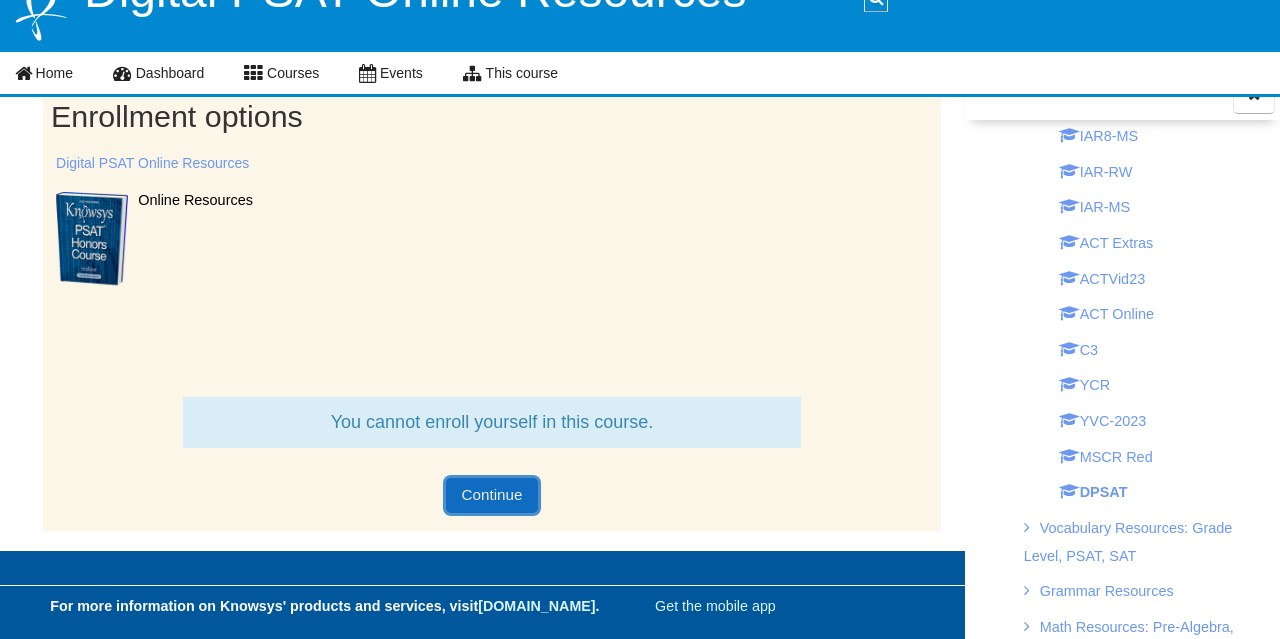 click on "Continue" at bounding box center (491, 495) 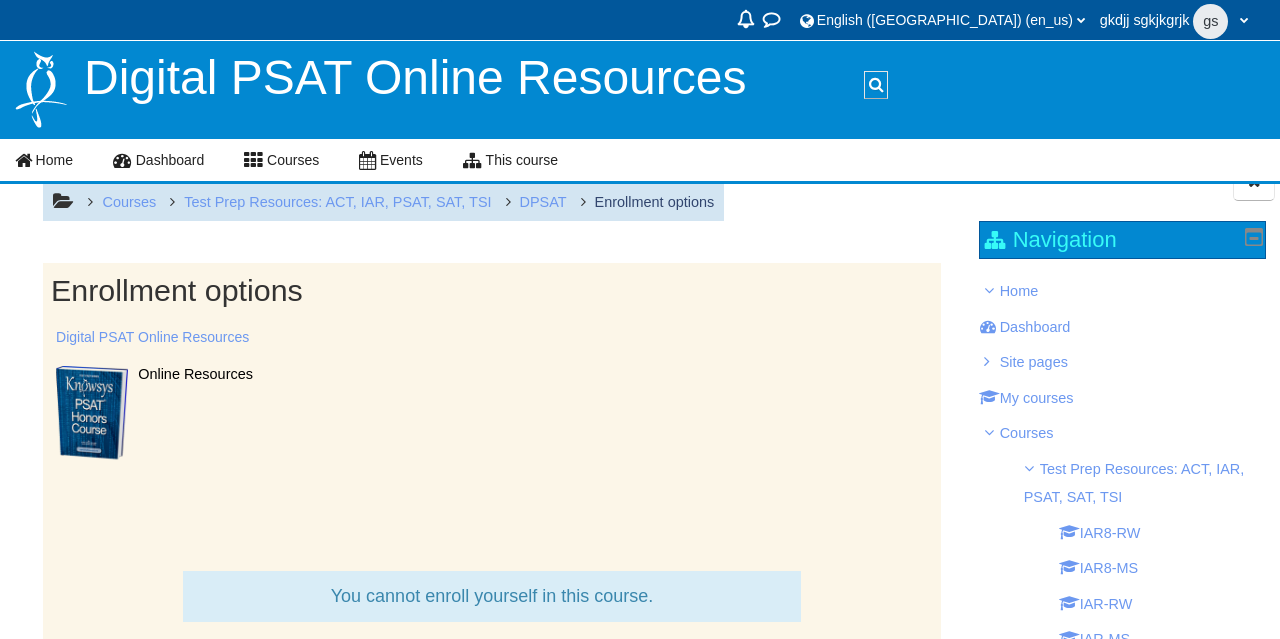 scroll, scrollTop: 0, scrollLeft: 0, axis: both 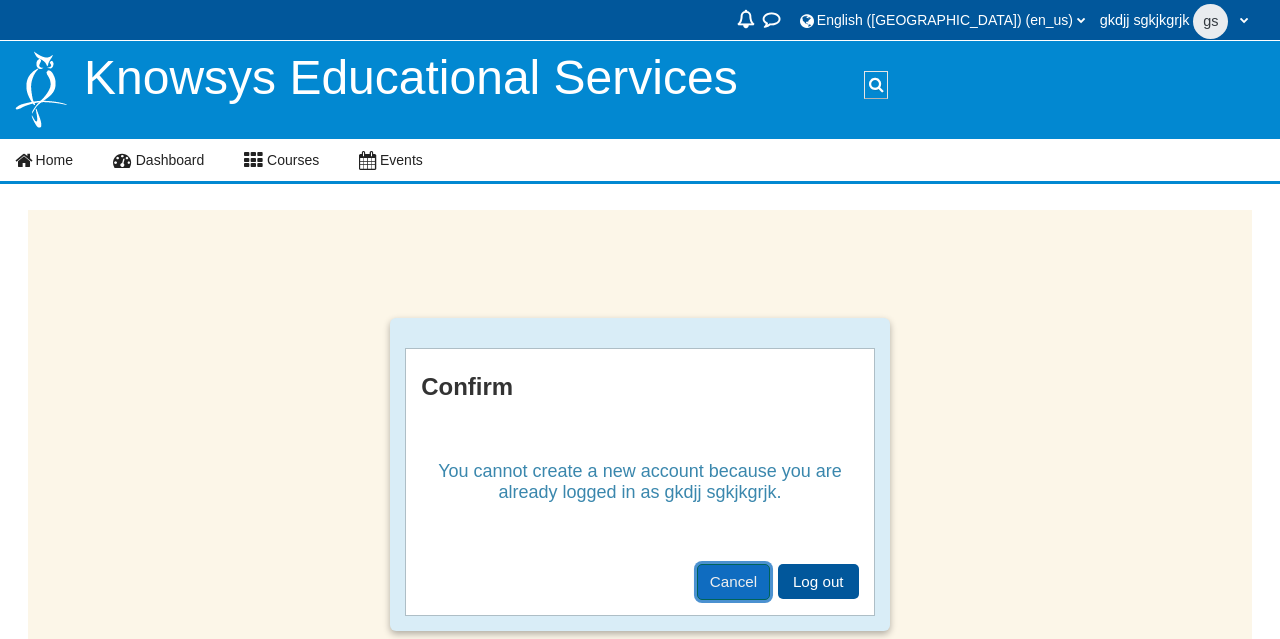 click on "Cancel" at bounding box center [733, 582] 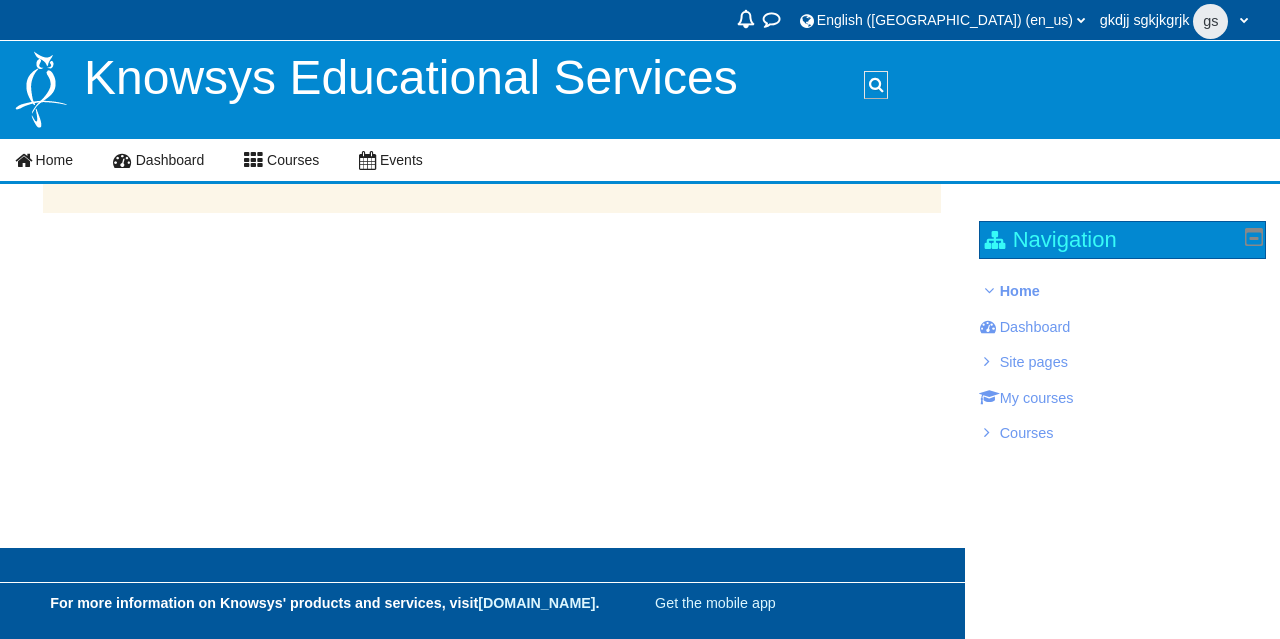 scroll, scrollTop: 0, scrollLeft: 0, axis: both 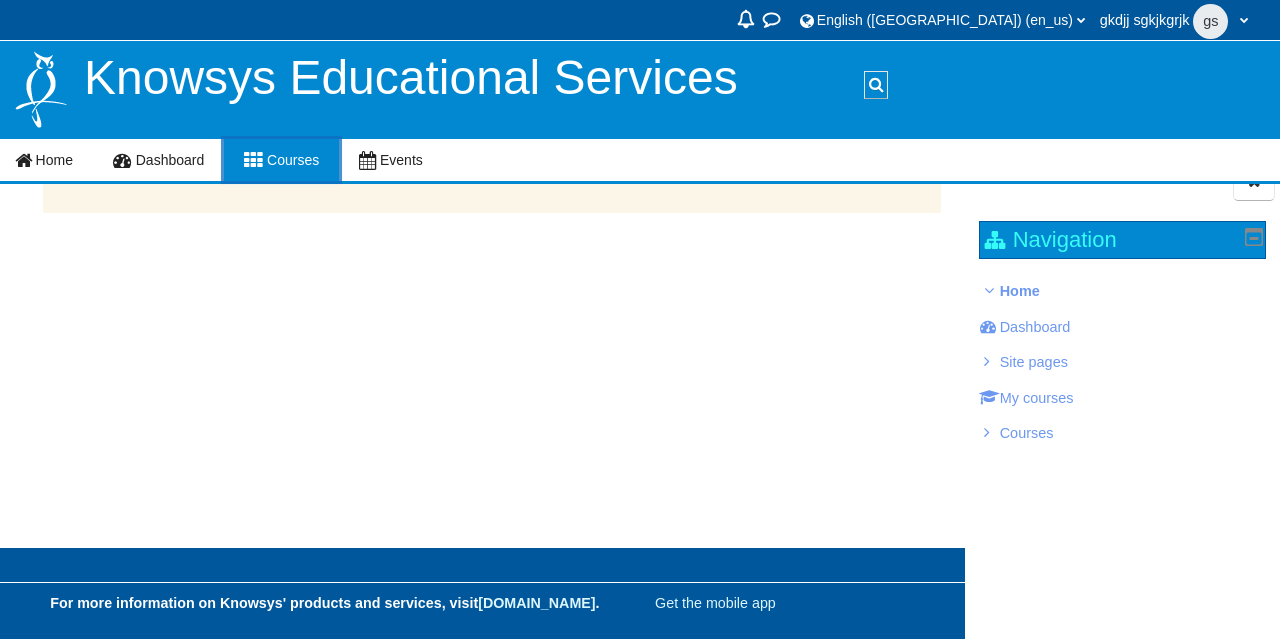 click on "Courses" at bounding box center (281, 160) 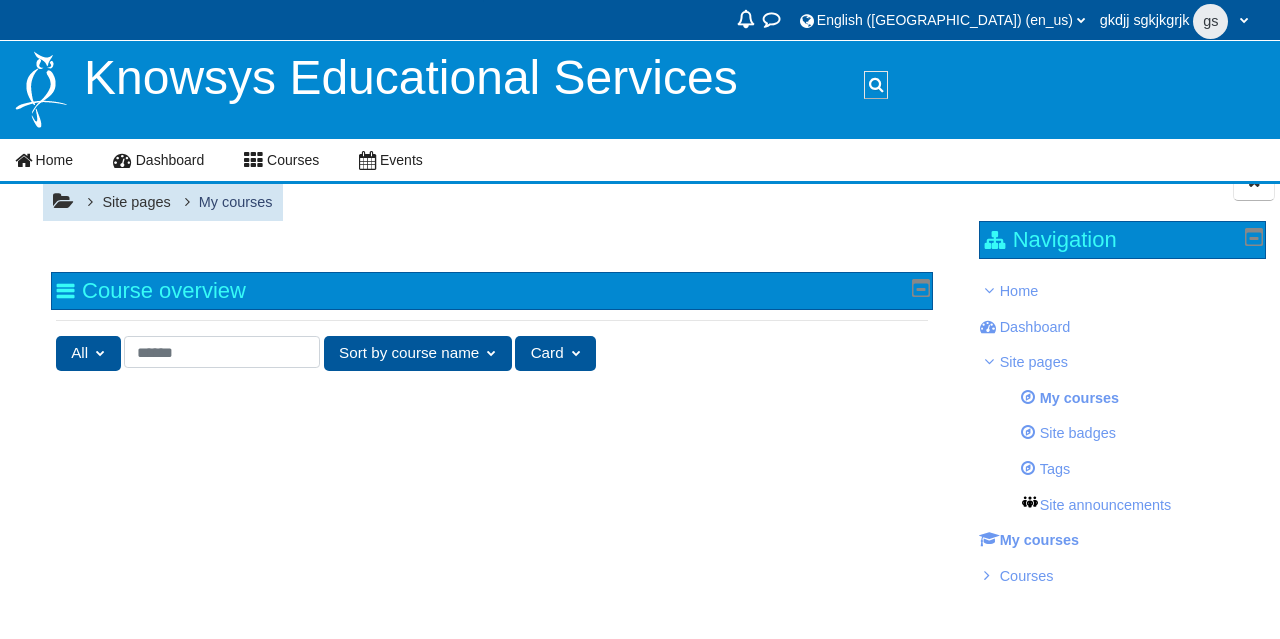 scroll, scrollTop: 0, scrollLeft: 0, axis: both 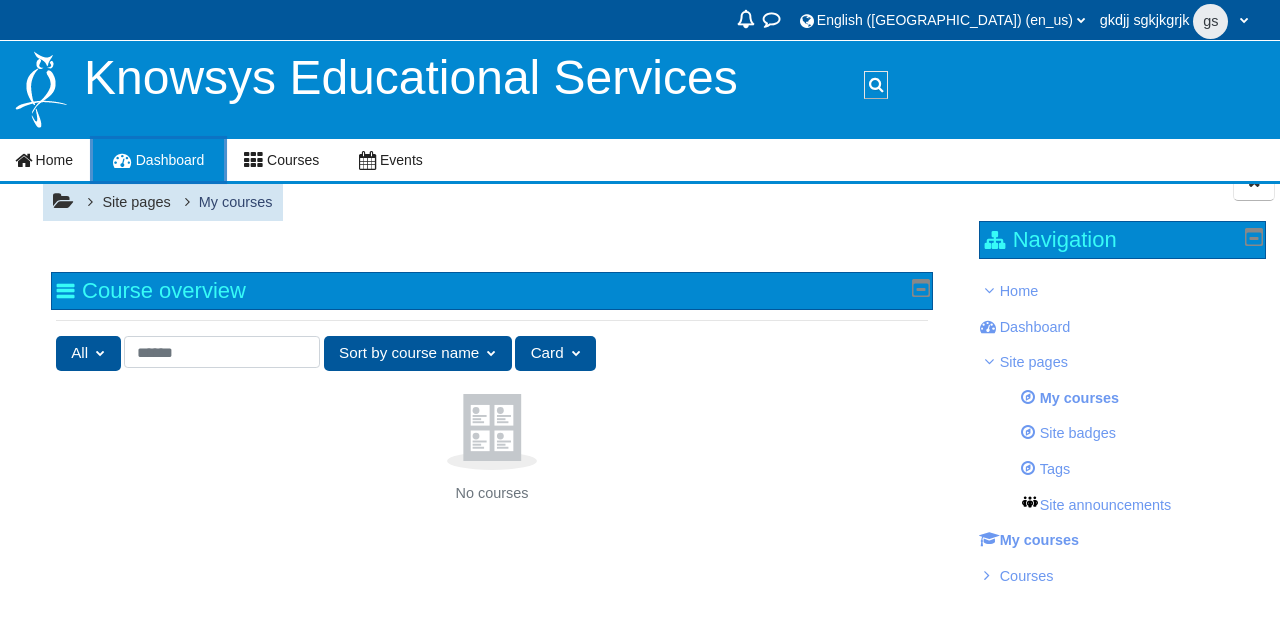 click on "Dashboard" at bounding box center [158, 160] 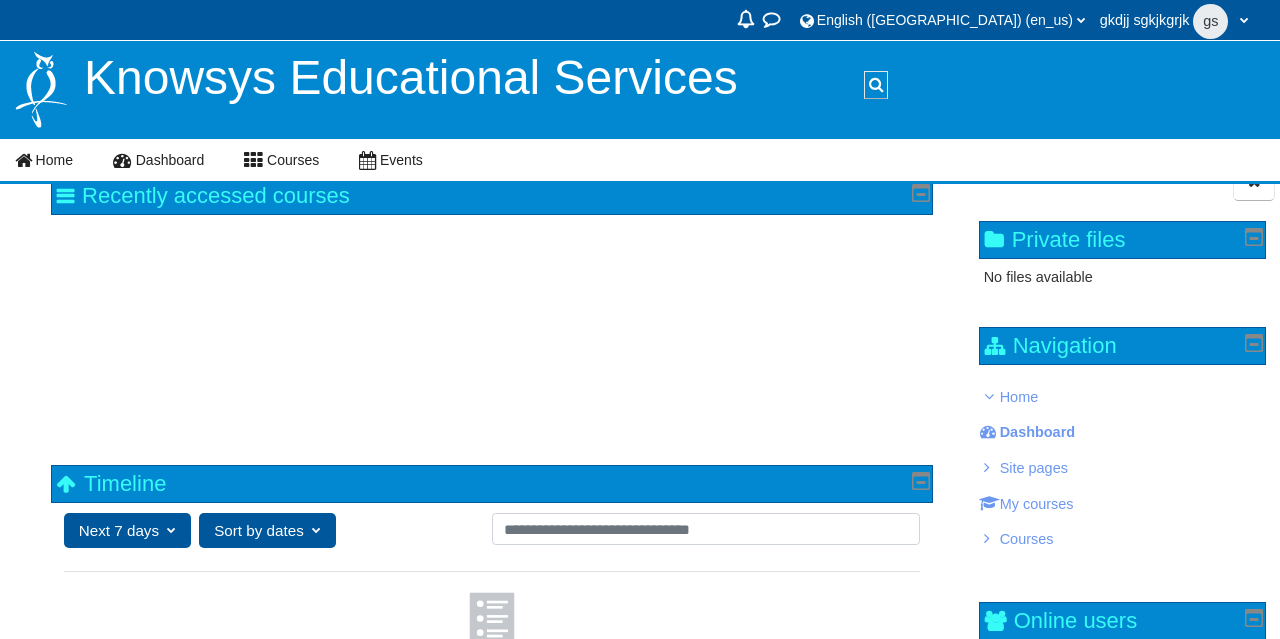 scroll, scrollTop: 0, scrollLeft: 0, axis: both 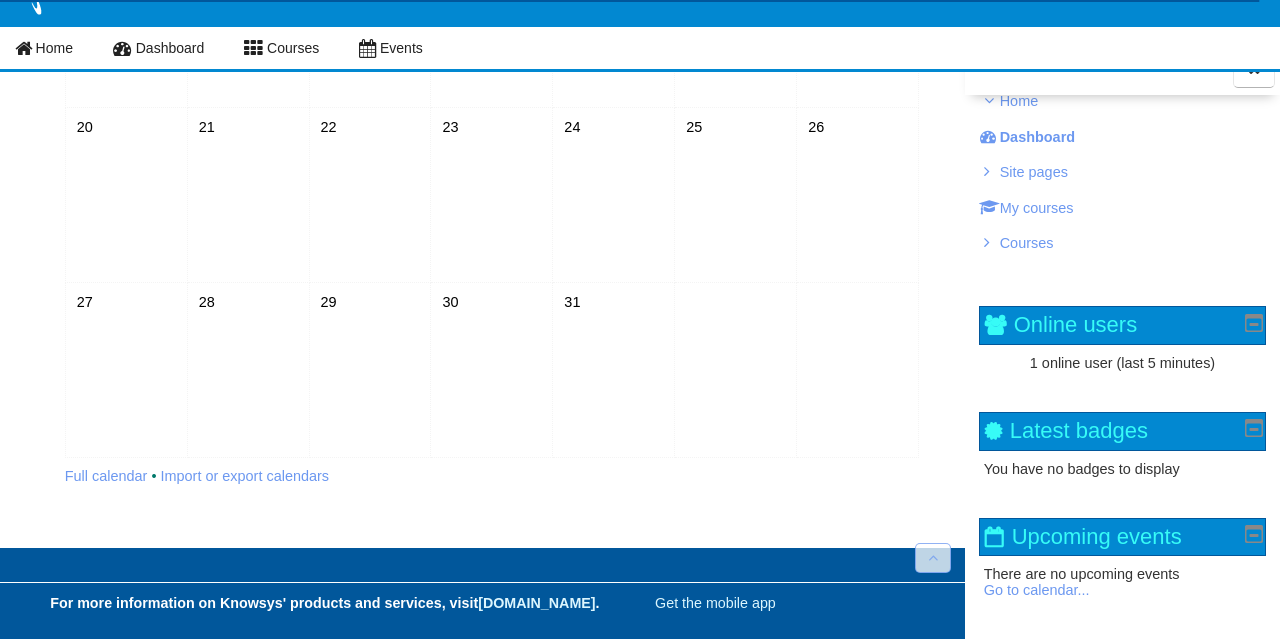 click on "1 online user (last 5 minutes)" at bounding box center [1123, 363] 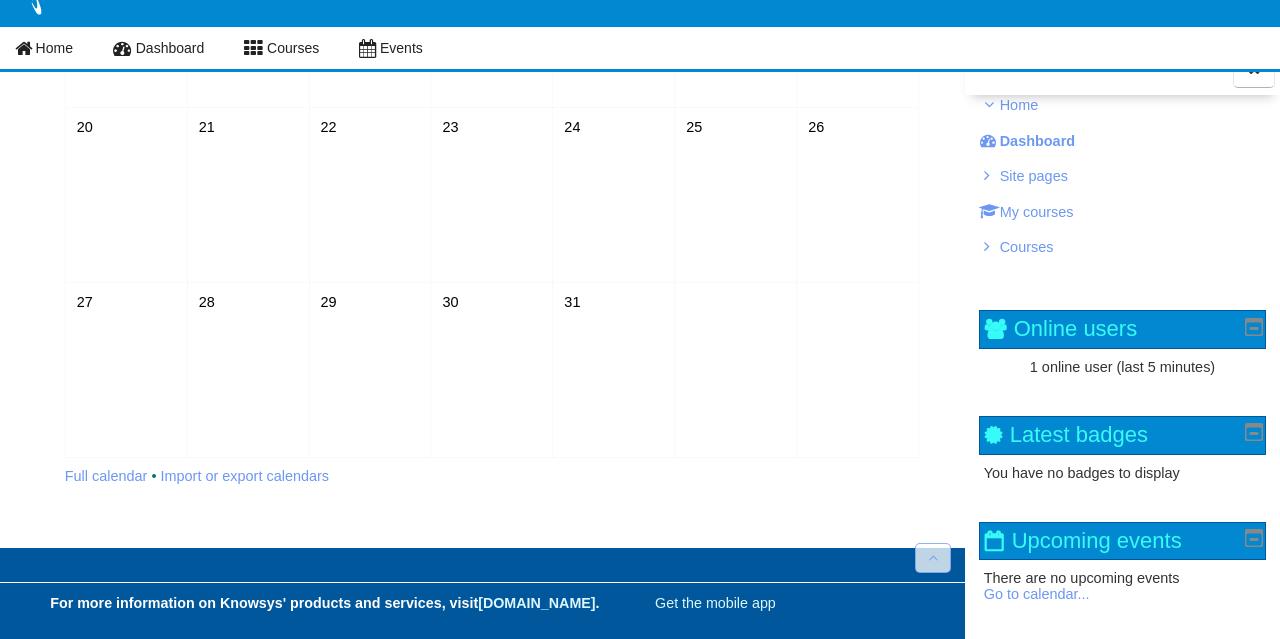 scroll, scrollTop: 179, scrollLeft: 0, axis: vertical 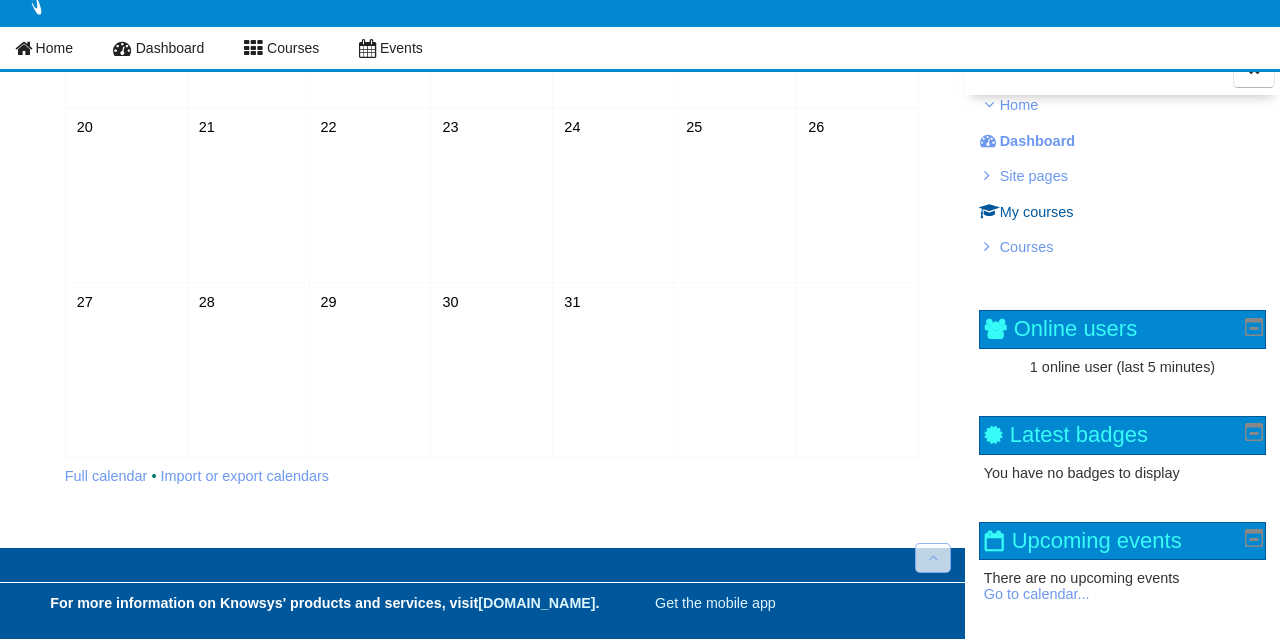 click on "My courses" at bounding box center [1037, 212] 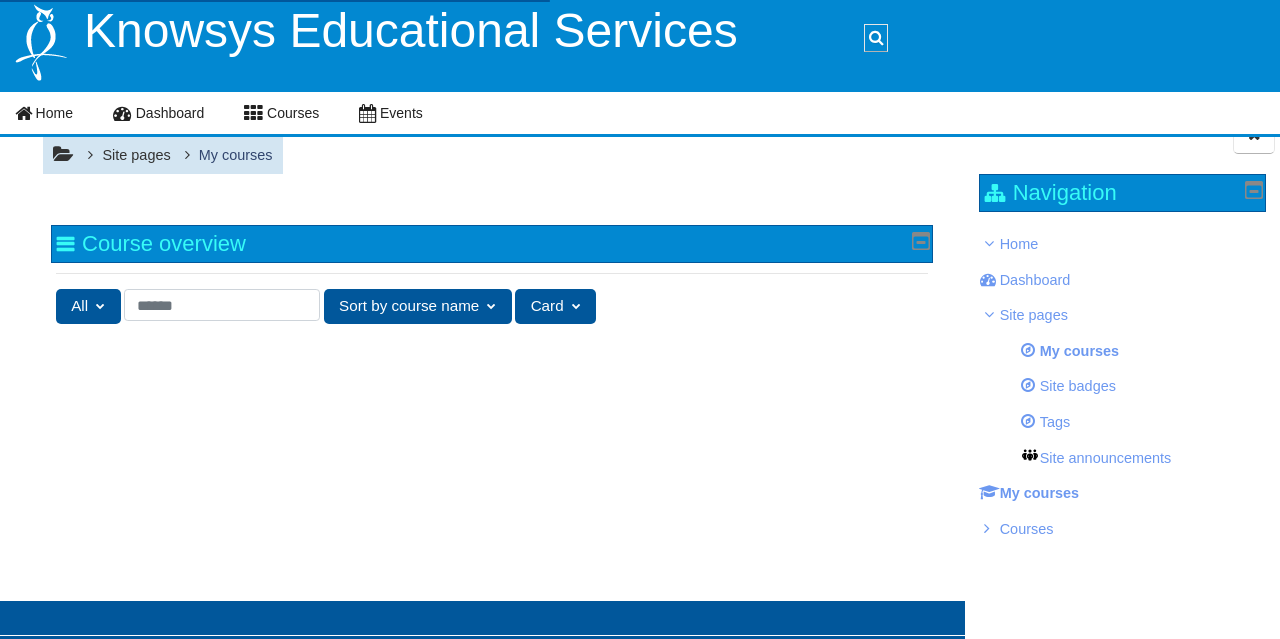 scroll, scrollTop: 0, scrollLeft: 0, axis: both 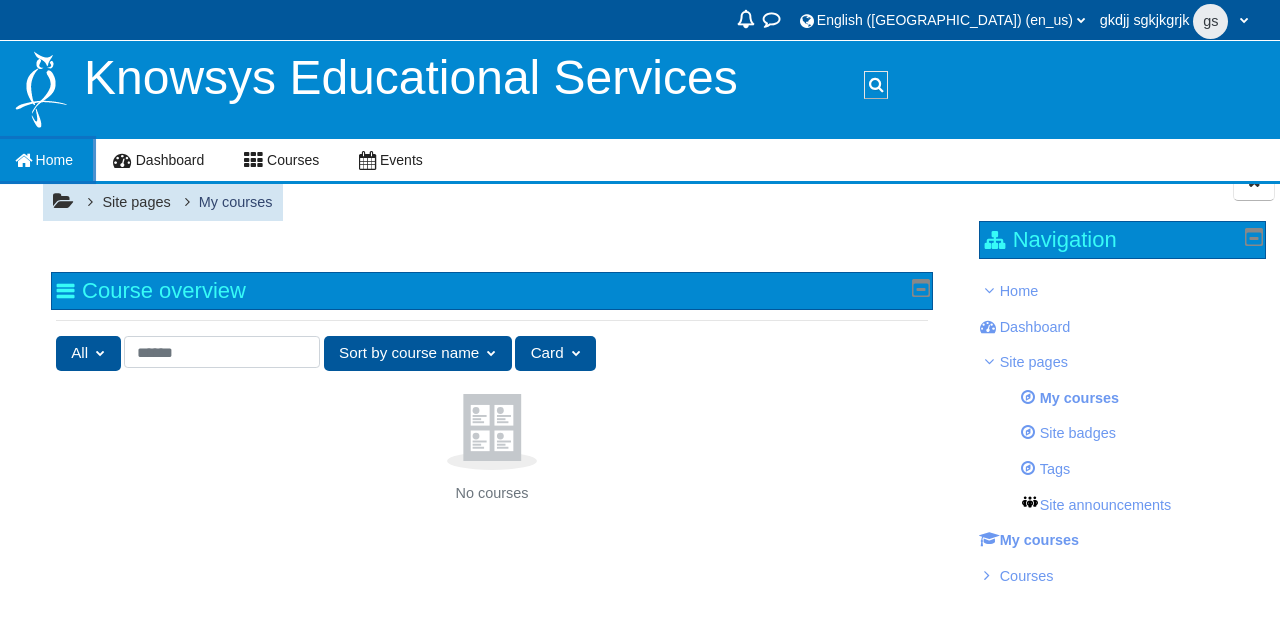 click at bounding box center (23, 161) 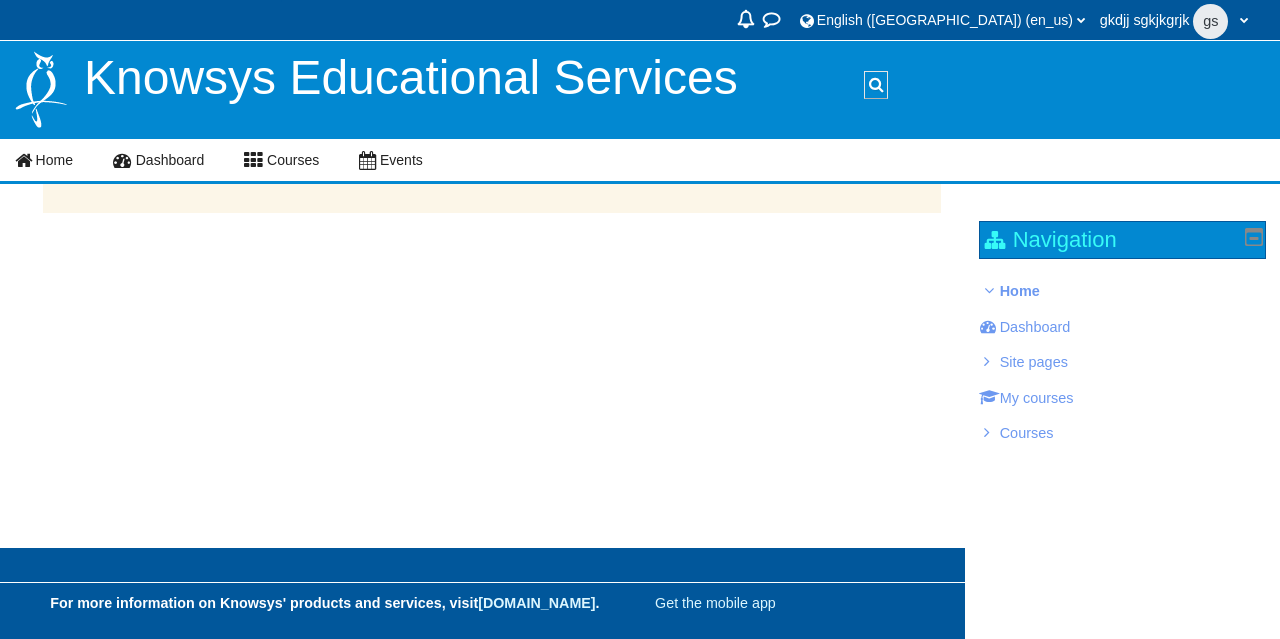 scroll, scrollTop: 0, scrollLeft: 0, axis: both 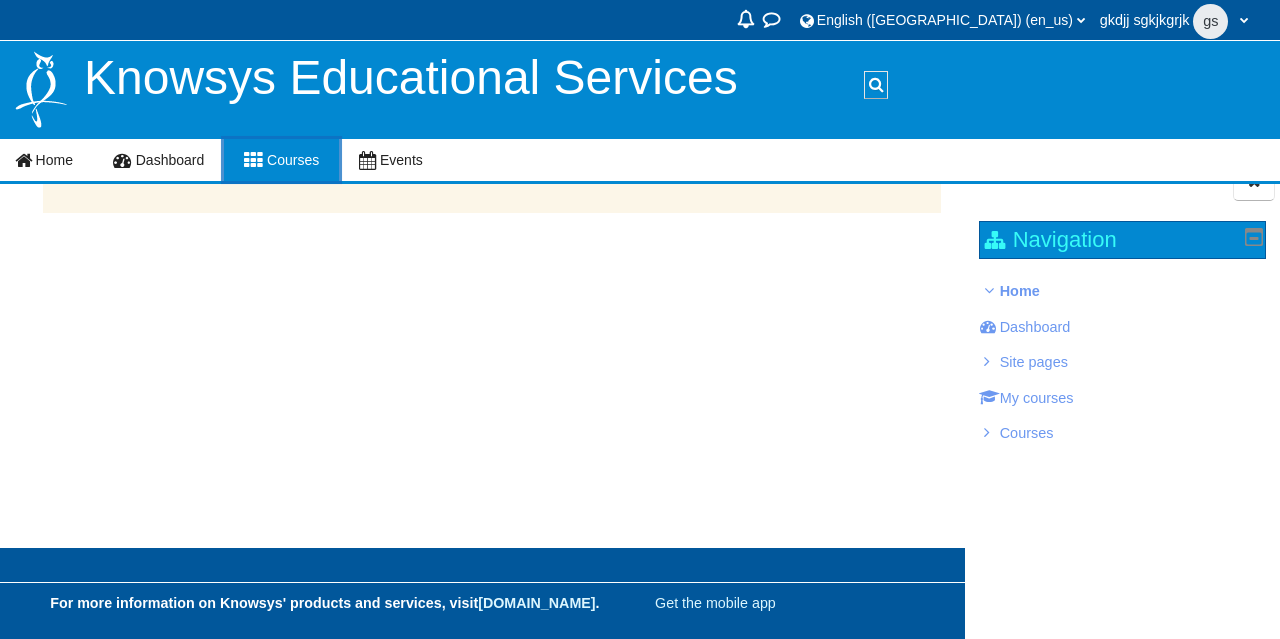 click on "Courses" at bounding box center [281, 160] 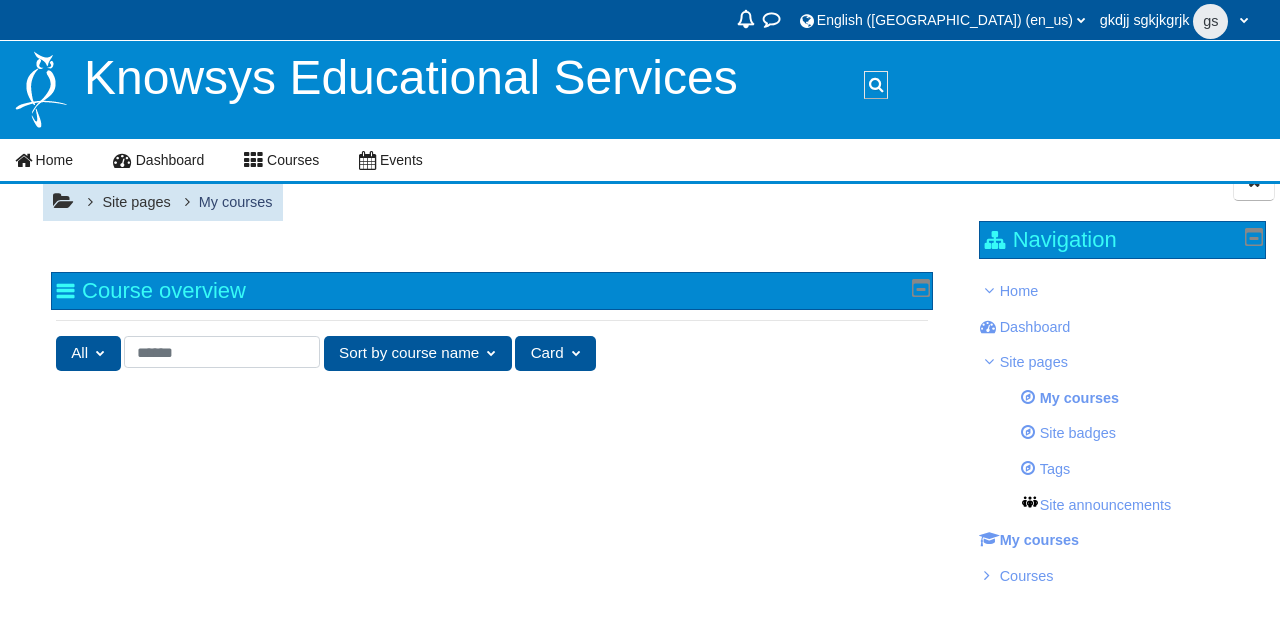 scroll, scrollTop: 0, scrollLeft: 0, axis: both 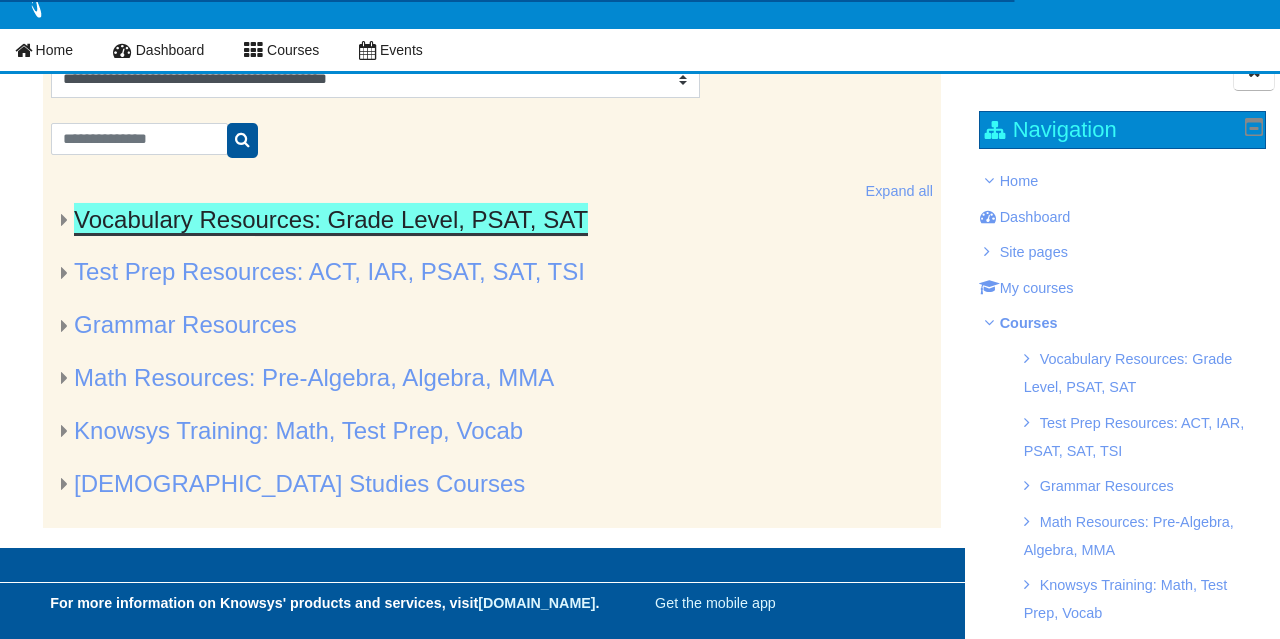 click on "Vocabulary Resources: Grade Level, PSAT, SAT" at bounding box center (331, 219) 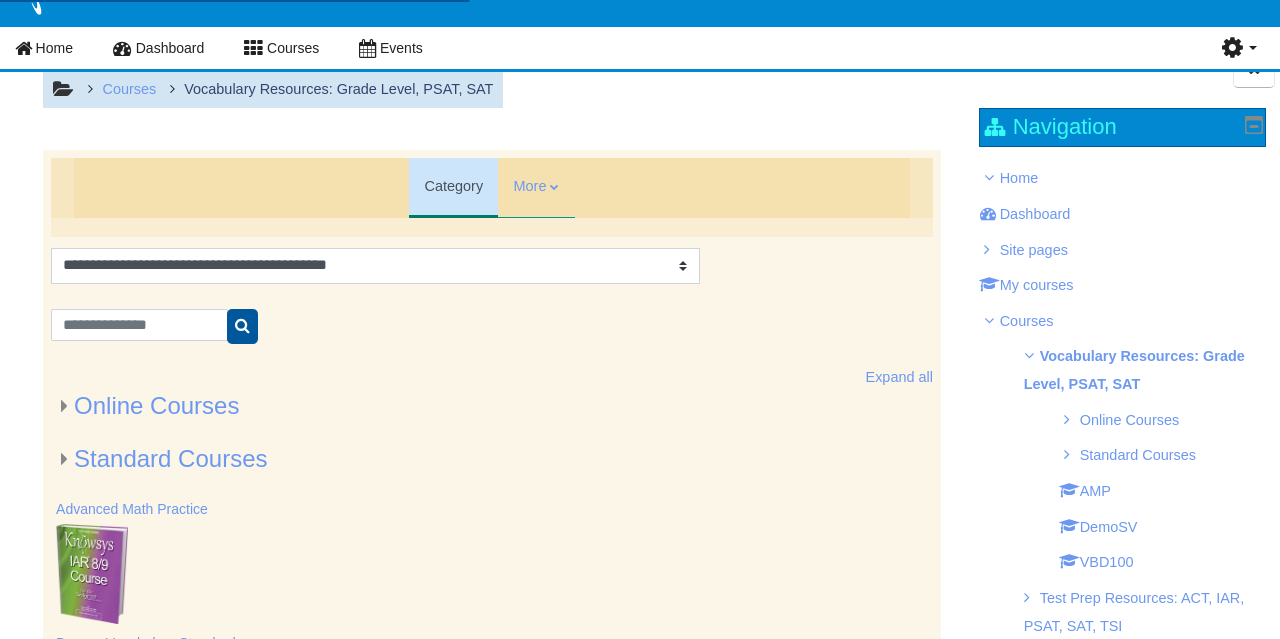 scroll, scrollTop: 0, scrollLeft: 0, axis: both 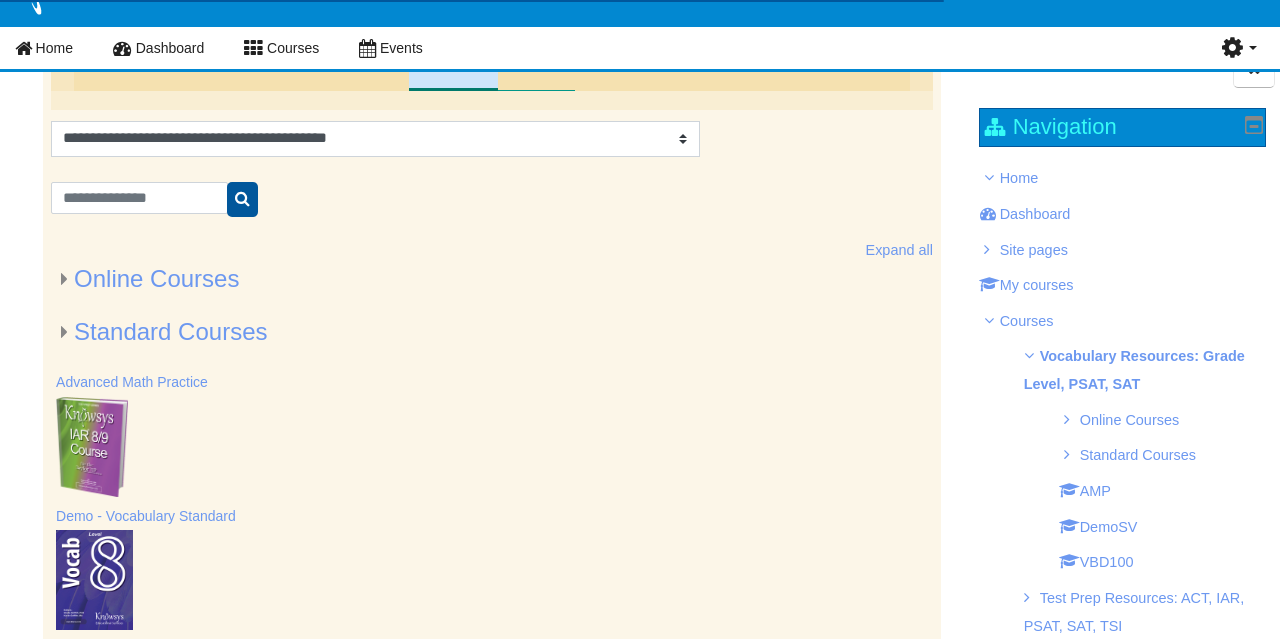 click on "Online Courses" at bounding box center [492, 279] 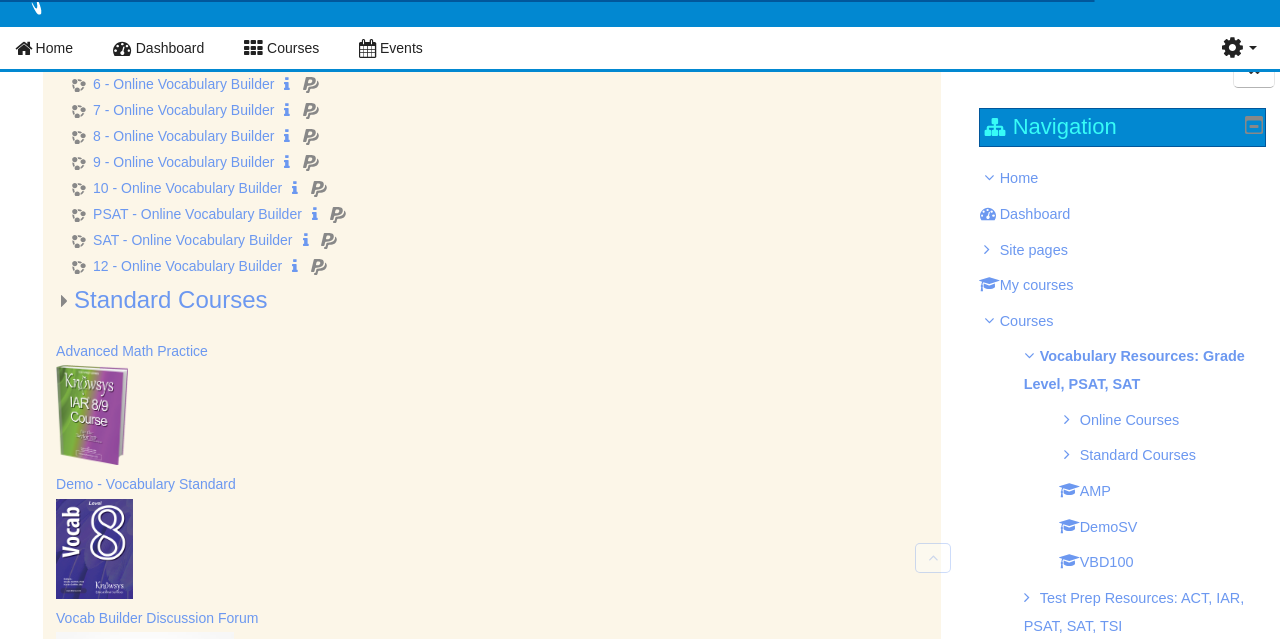 scroll, scrollTop: 485, scrollLeft: 0, axis: vertical 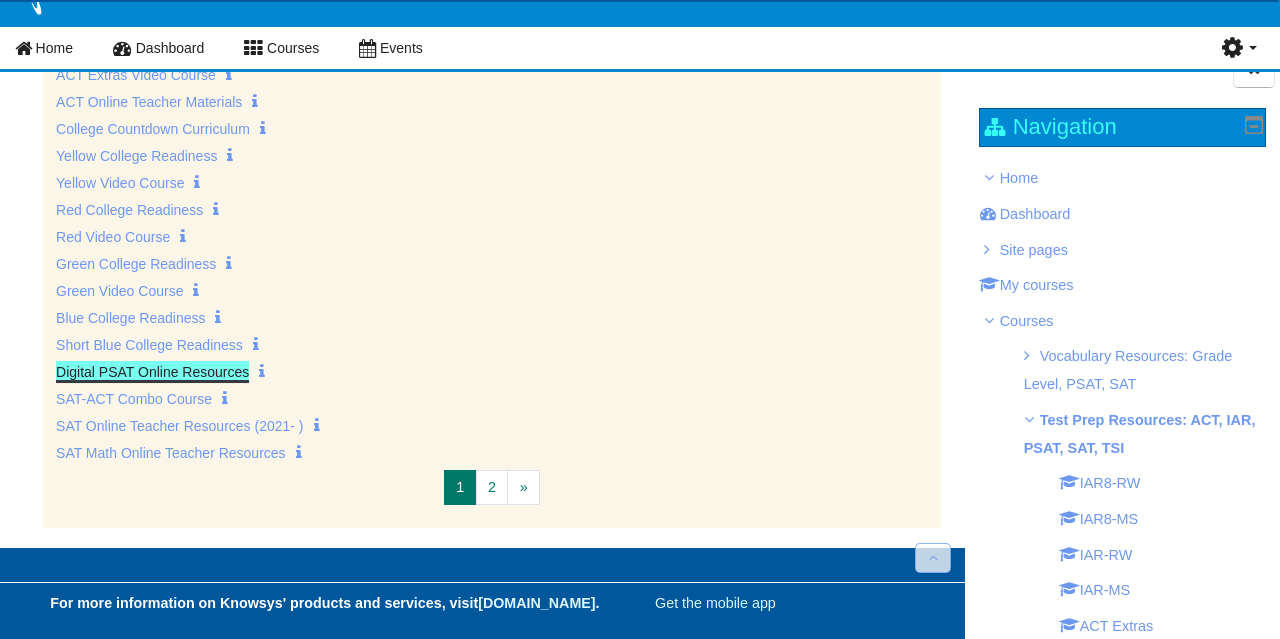 click on "Digital PSAT Online Resources" at bounding box center (152, 372) 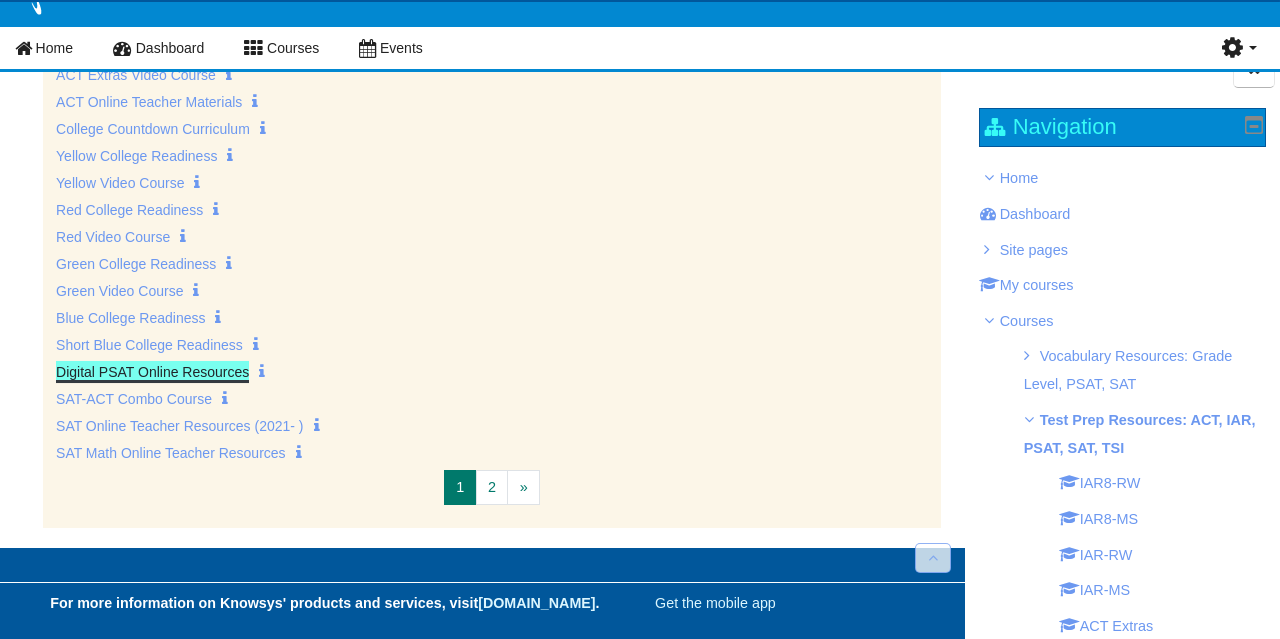 click on "Digital PSAT Online Resources" at bounding box center (152, 372) 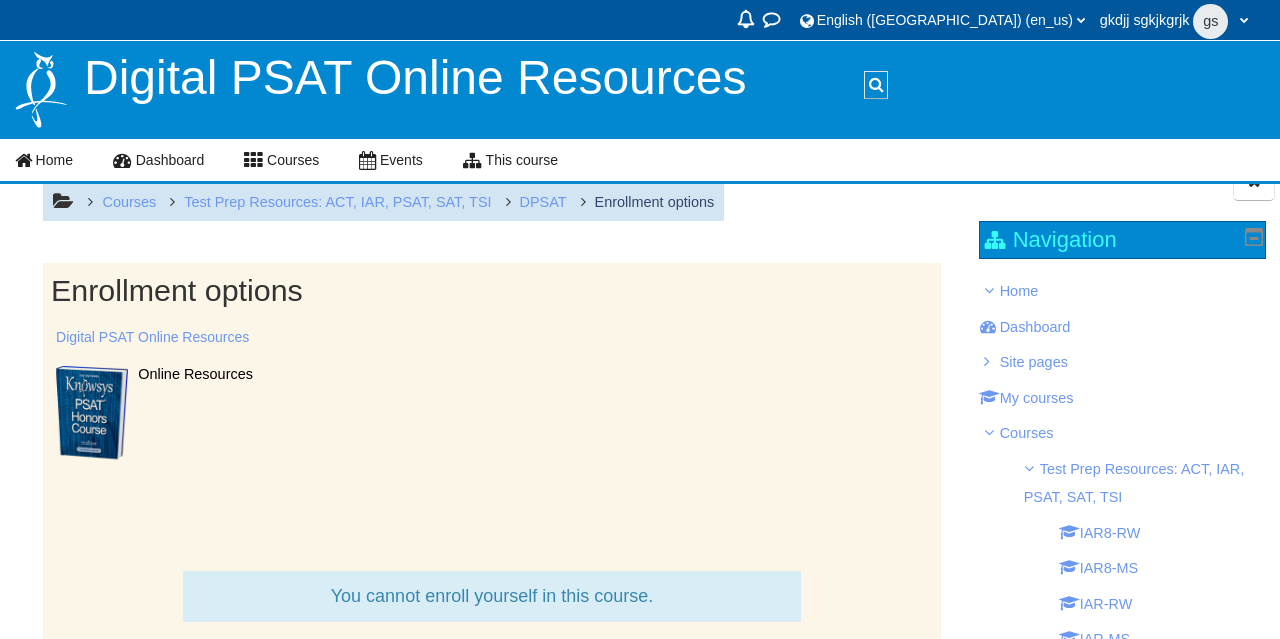 scroll, scrollTop: 0, scrollLeft: 0, axis: both 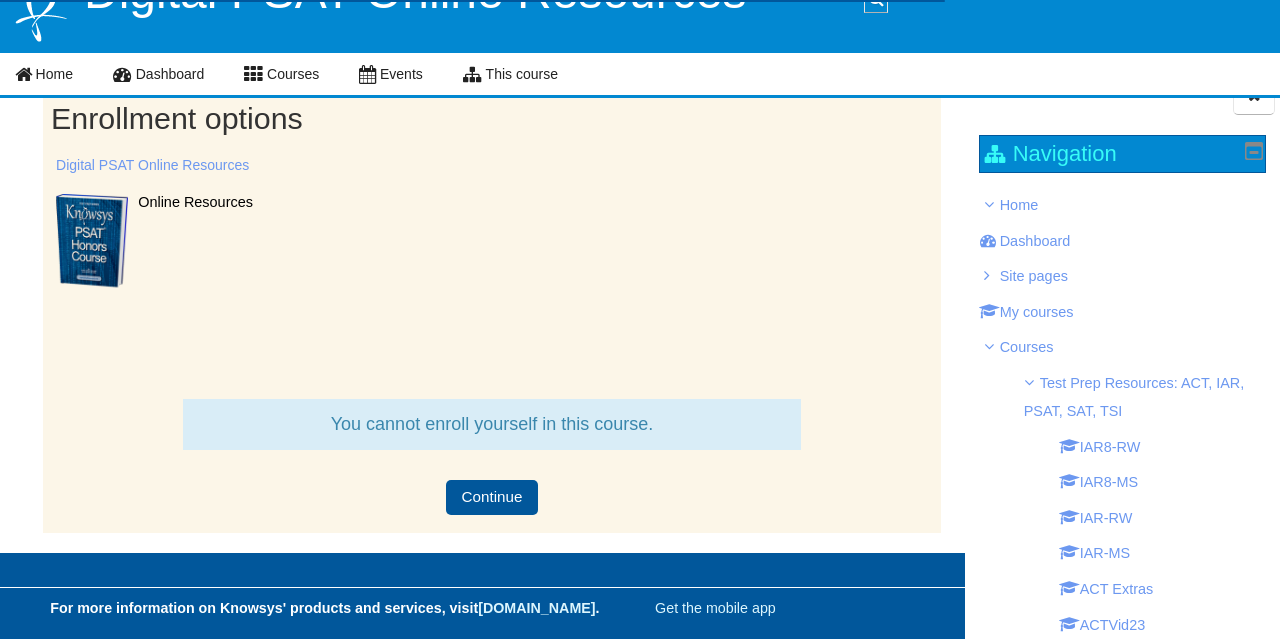 click on "You cannot enroll yourself in this course." at bounding box center (491, 424) 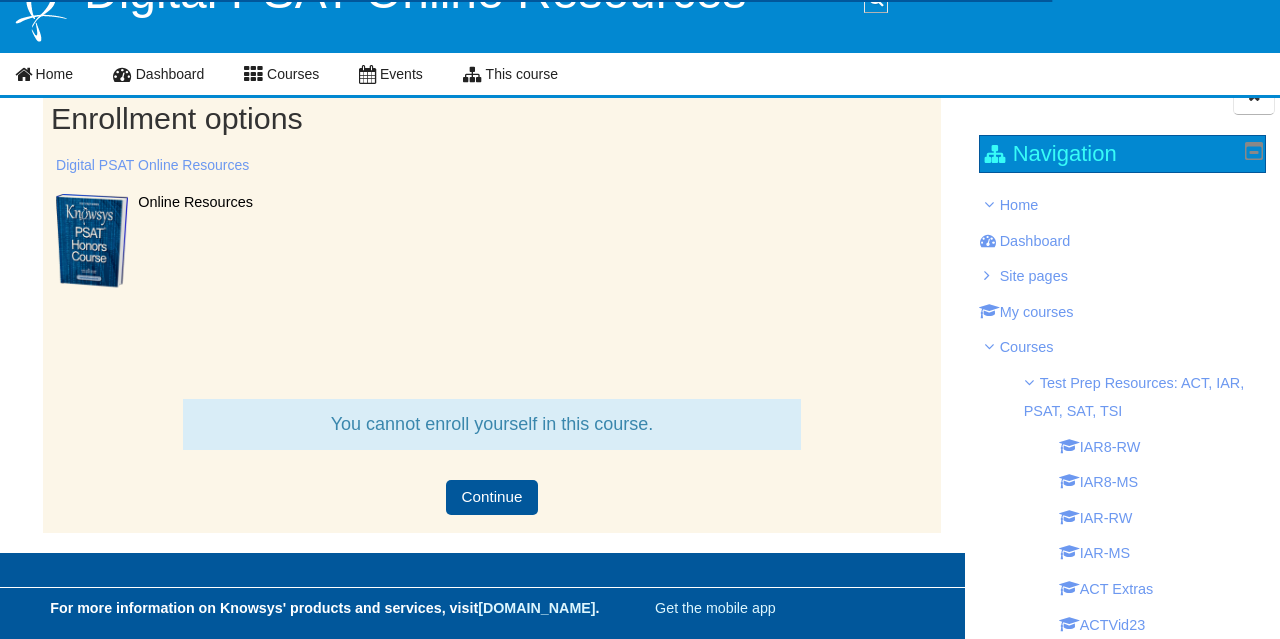 click on "Online Resources" at bounding box center [533, 202] 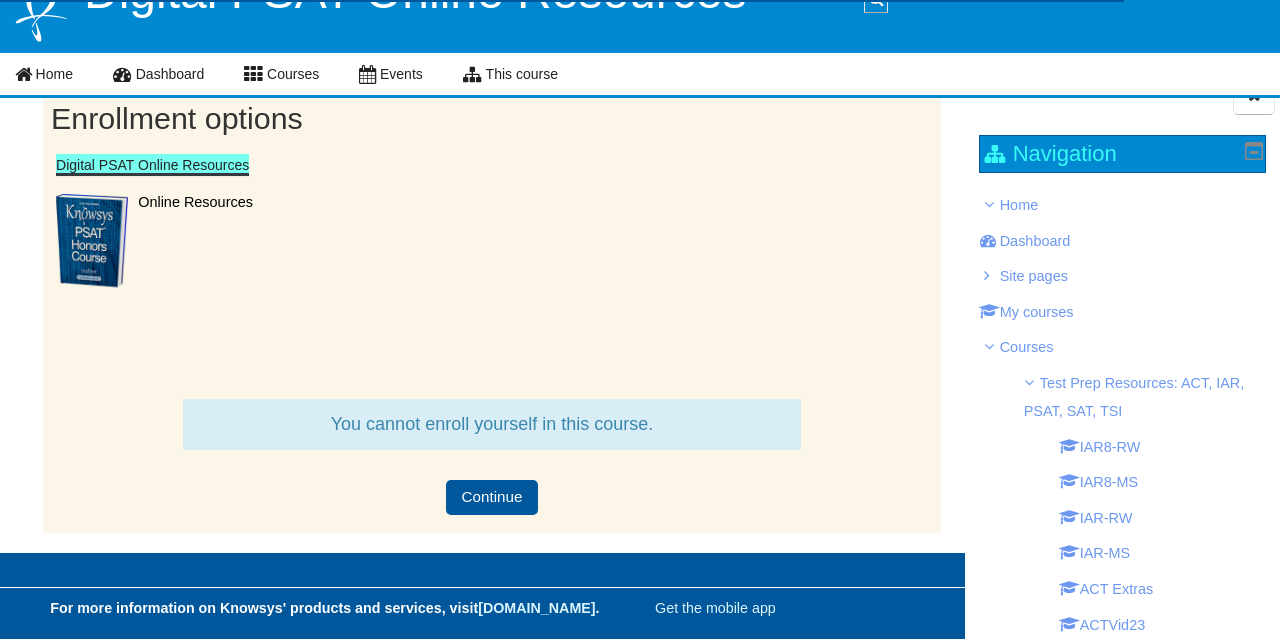 click on "Digital PSAT Online Resources" at bounding box center [152, 165] 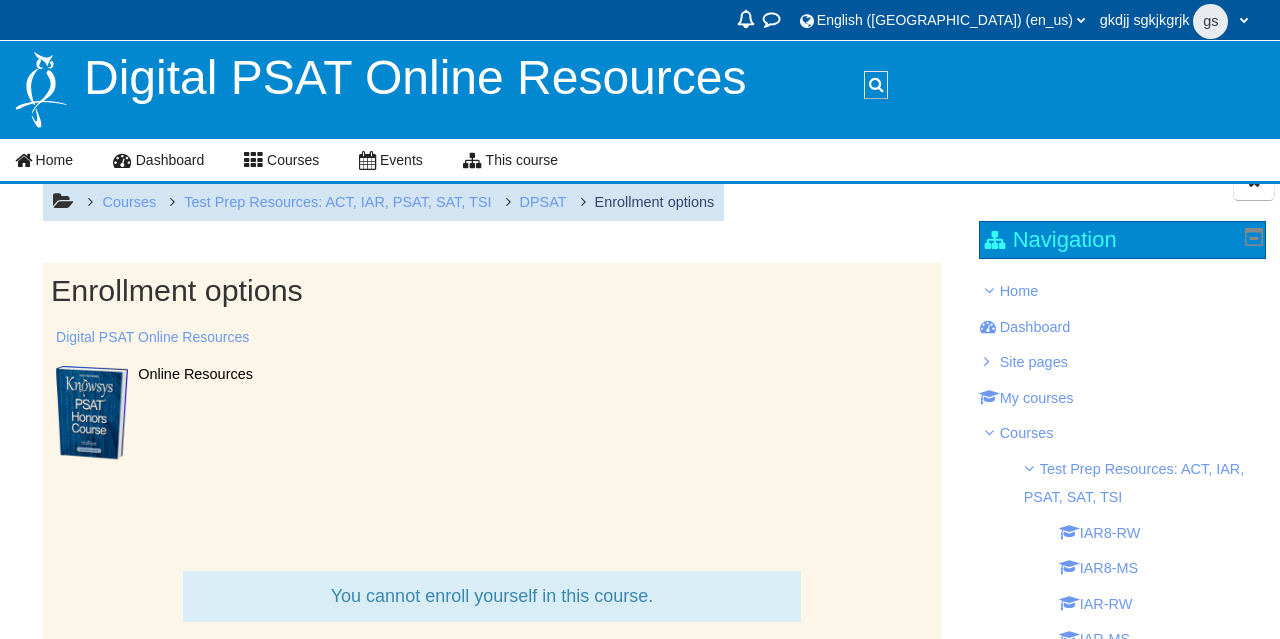 scroll, scrollTop: 0, scrollLeft: 0, axis: both 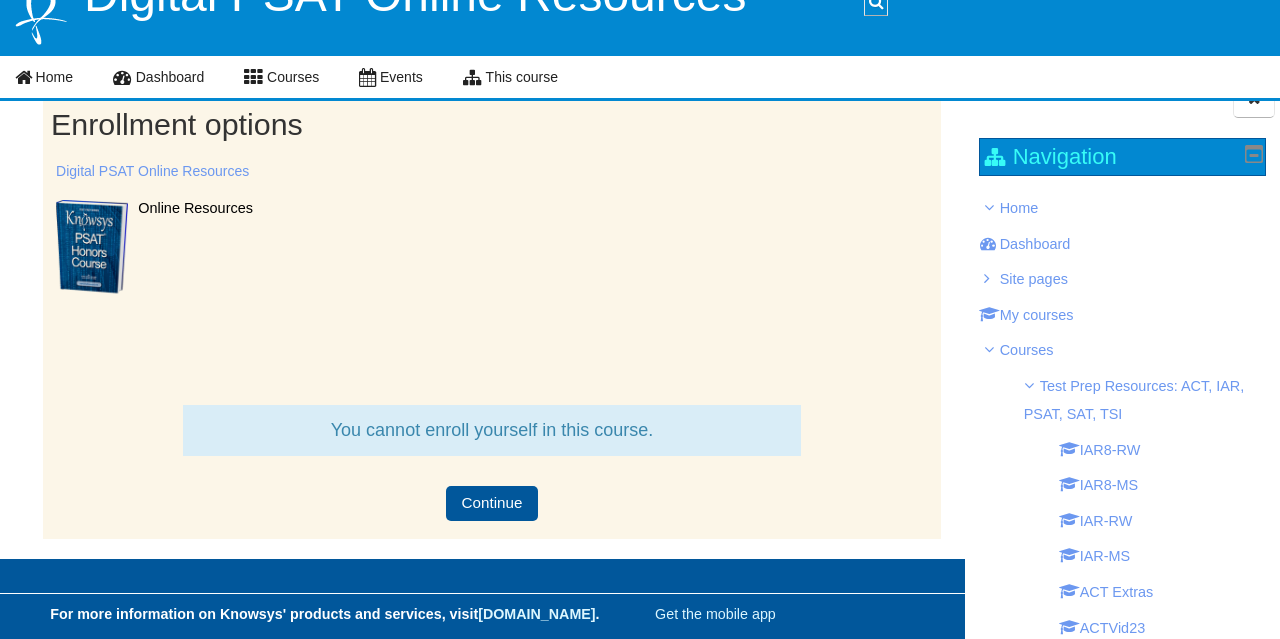 click at bounding box center [92, 250] 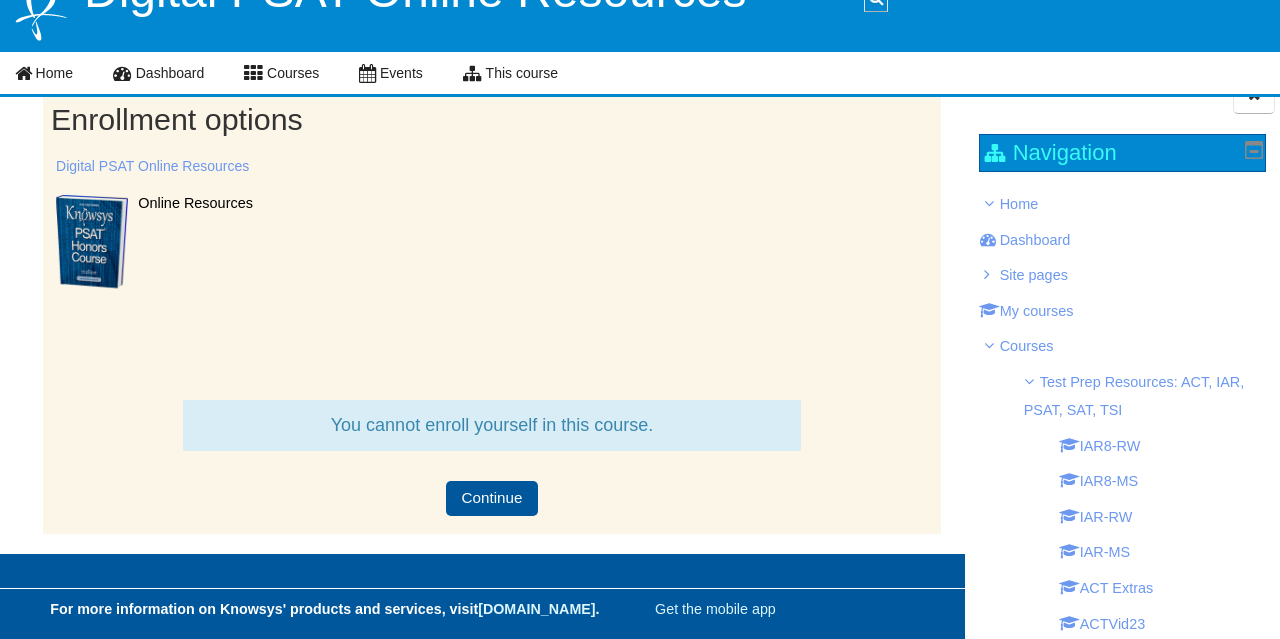 scroll, scrollTop: 87, scrollLeft: 0, axis: vertical 